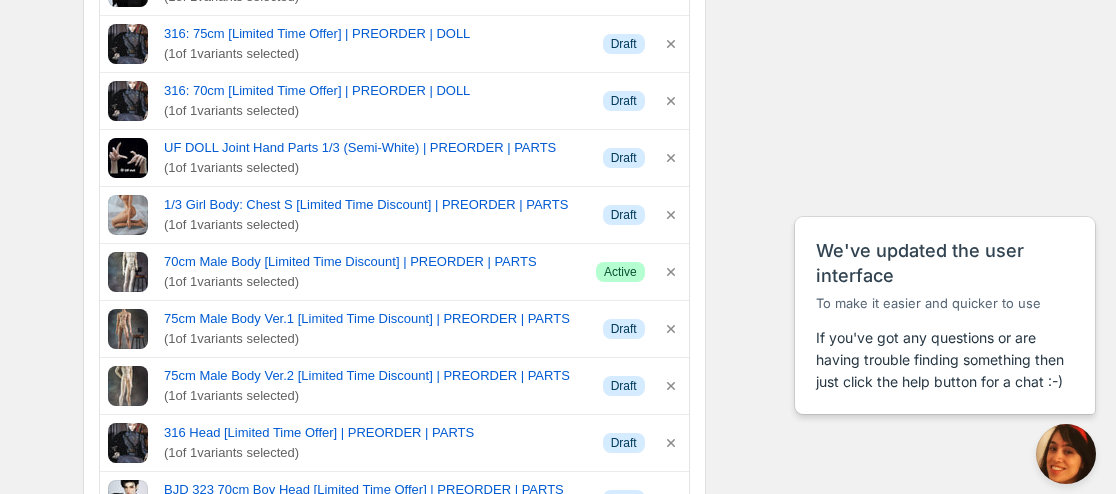 scroll, scrollTop: 700, scrollLeft: 0, axis: vertical 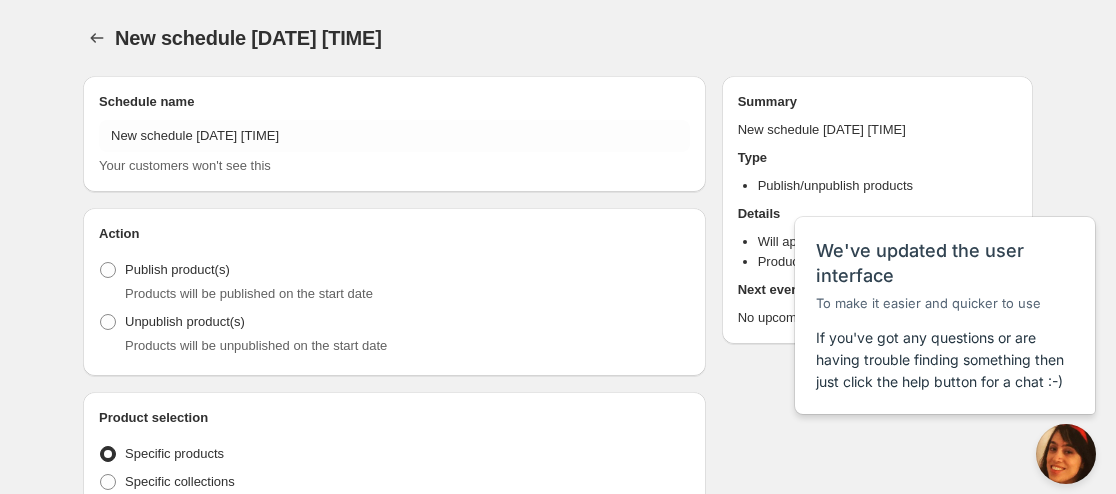 radio on "true" 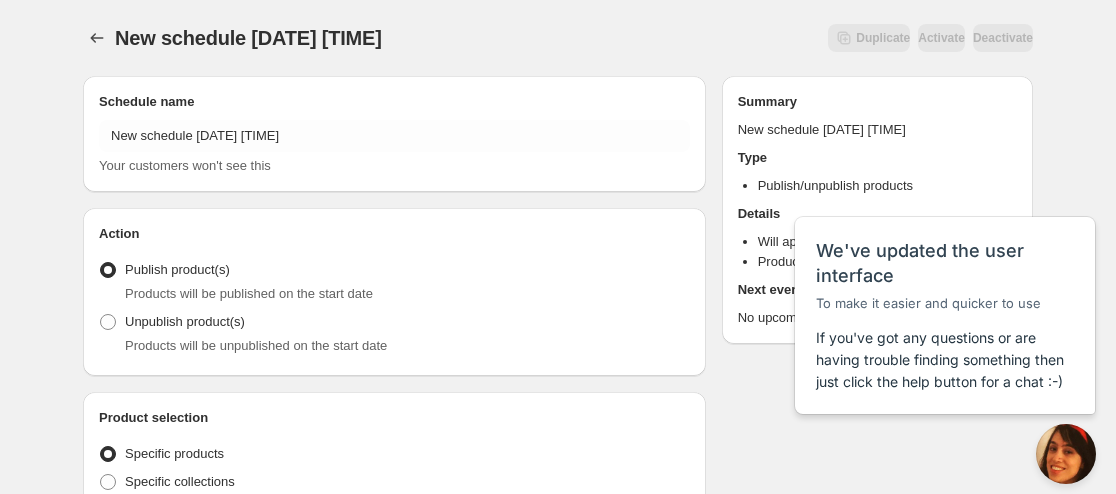 radio on "true" 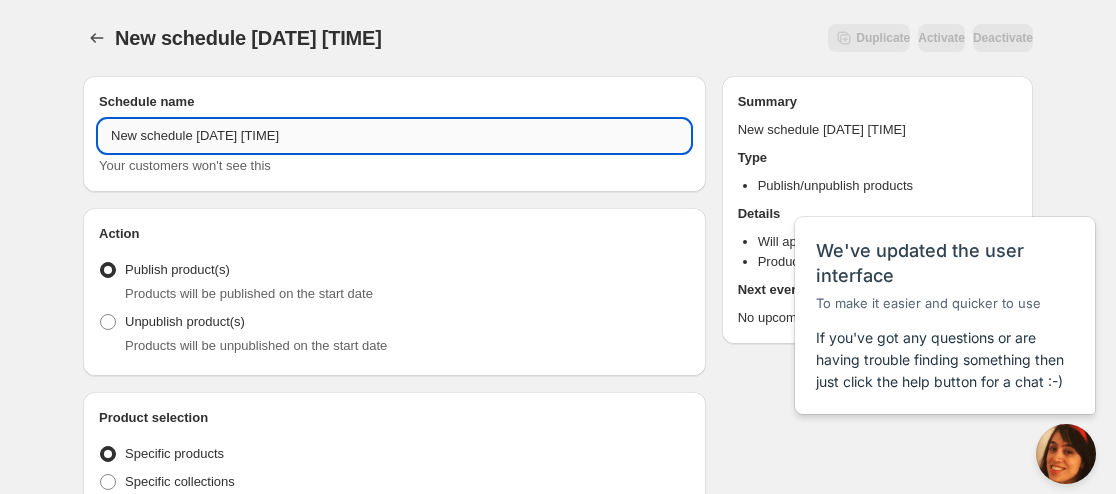 click on "New schedule [DATE] [TIME]" at bounding box center (394, 136) 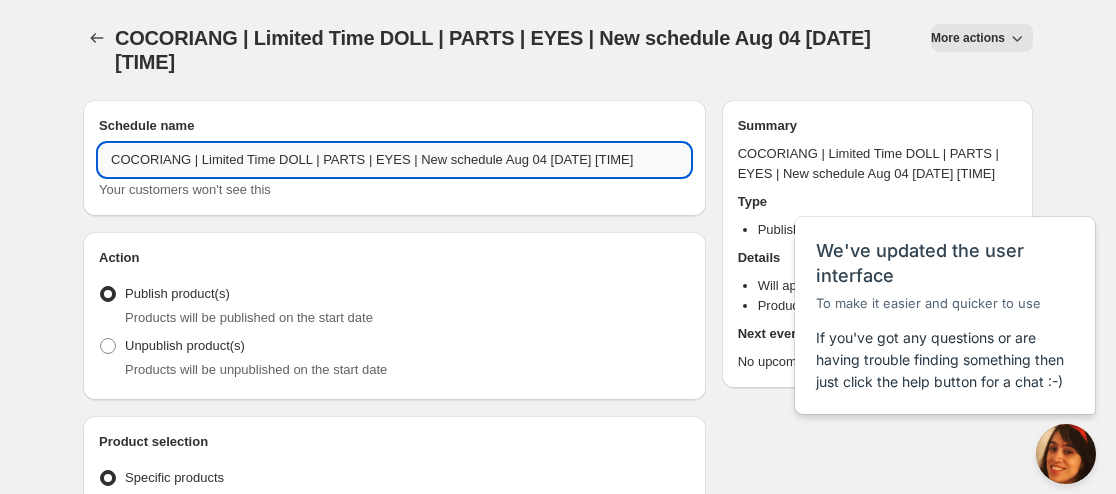 drag, startPoint x: 483, startPoint y: 135, endPoint x: 399, endPoint y: 133, distance: 84.0238 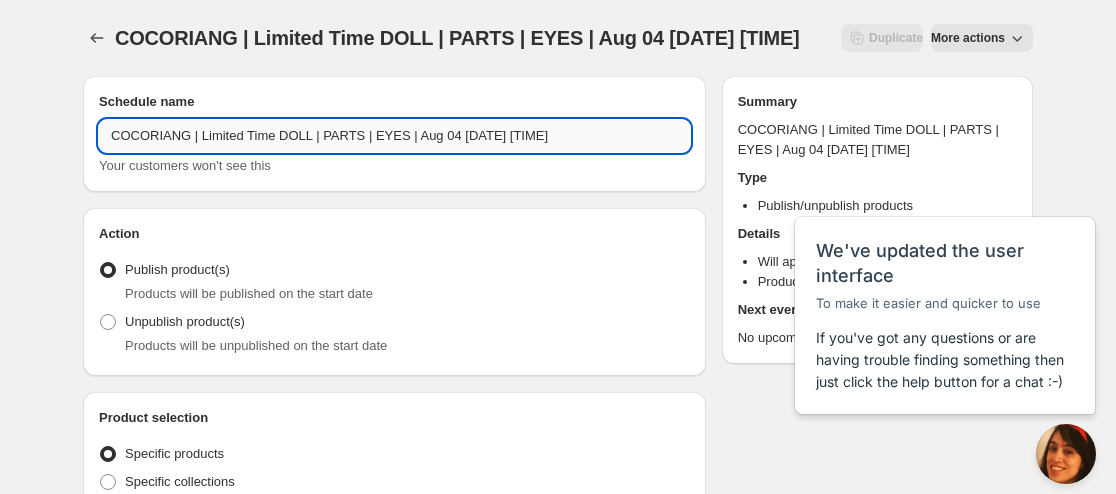 drag, startPoint x: 424, startPoint y: 133, endPoint x: 436, endPoint y: 134, distance: 12.0415945 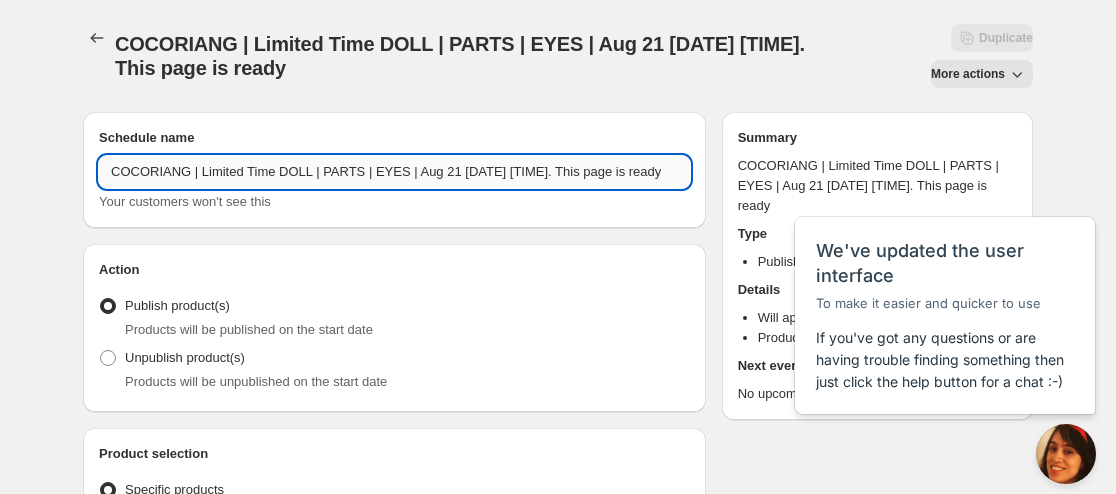 drag, startPoint x: 473, startPoint y: 136, endPoint x: 541, endPoint y: 136, distance: 68 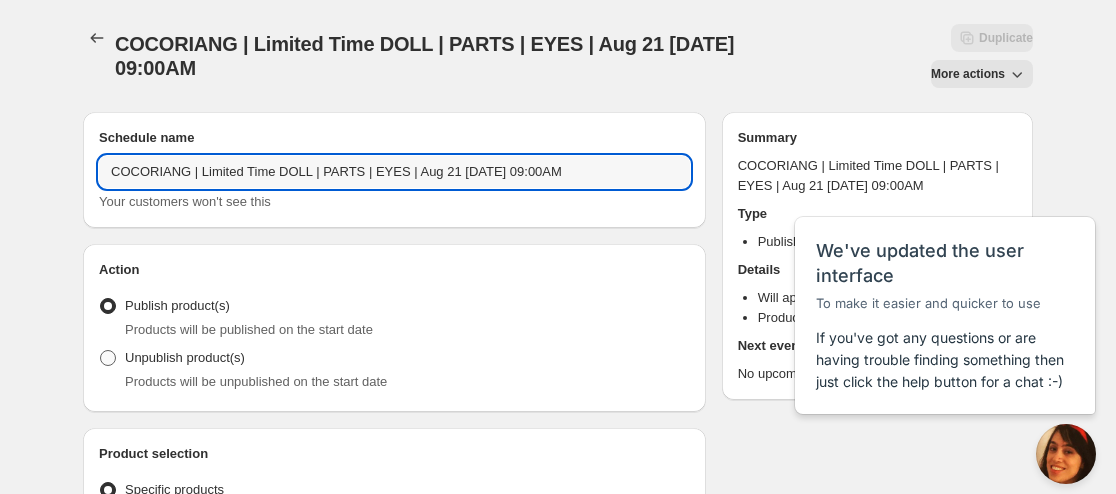 type on "COCORIANG | Limited Time DOLL | PARTS | EYES | Aug 21 [DATE] 09:00AM" 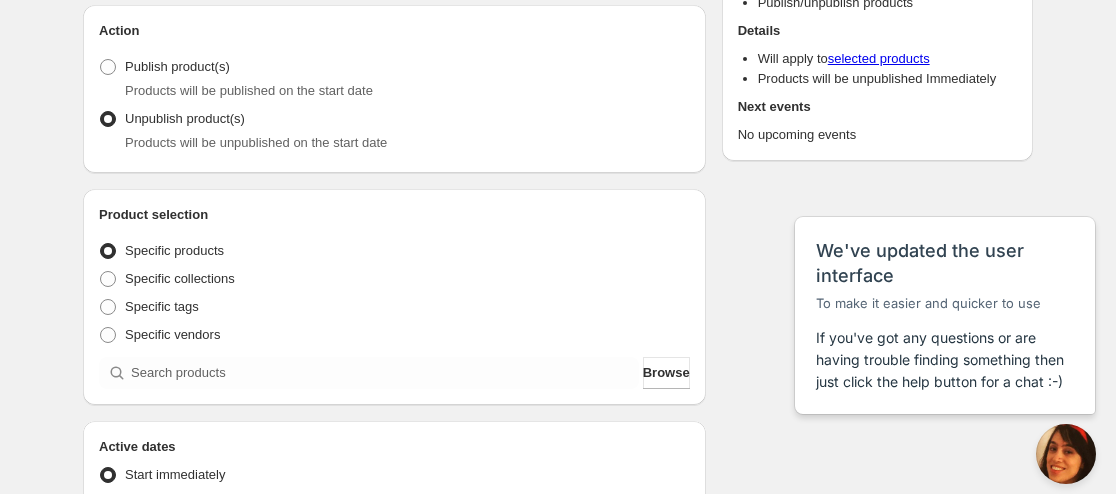 scroll, scrollTop: 300, scrollLeft: 0, axis: vertical 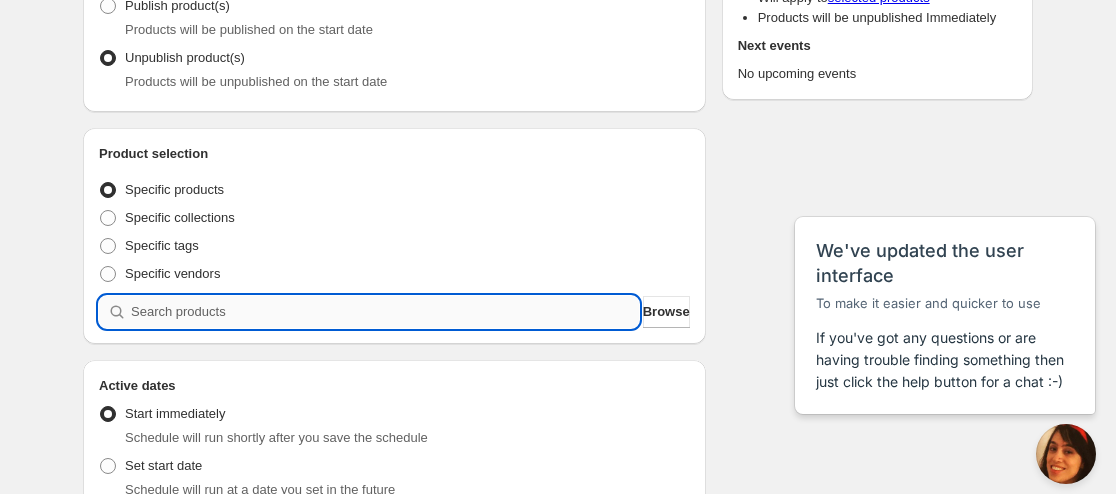 click at bounding box center (385, 312) 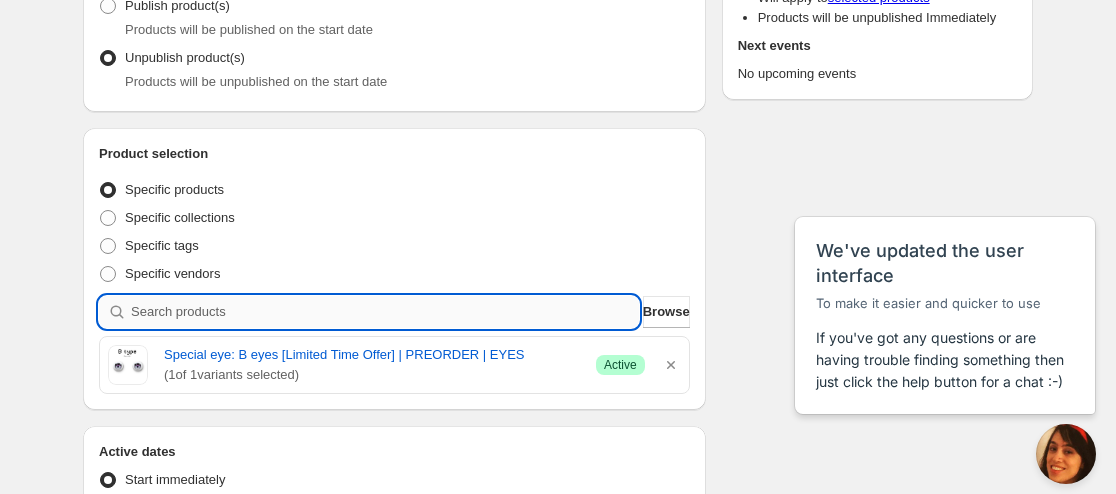 click at bounding box center (385, 312) 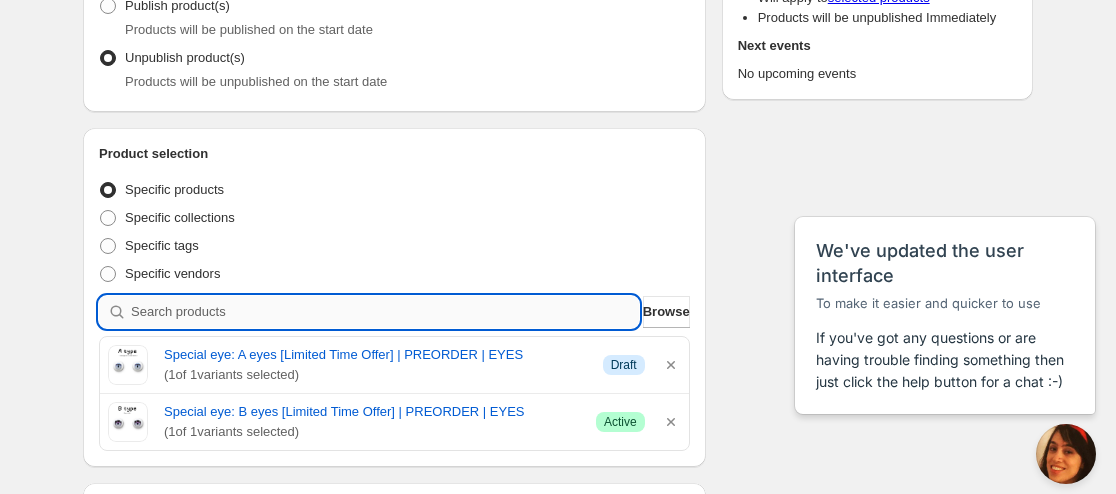 click at bounding box center [385, 312] 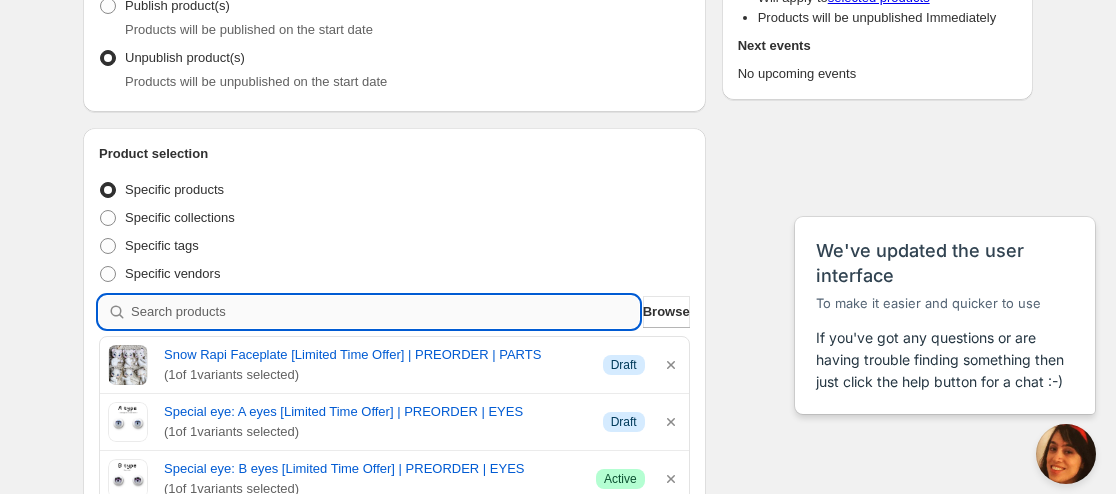 click at bounding box center (385, 312) 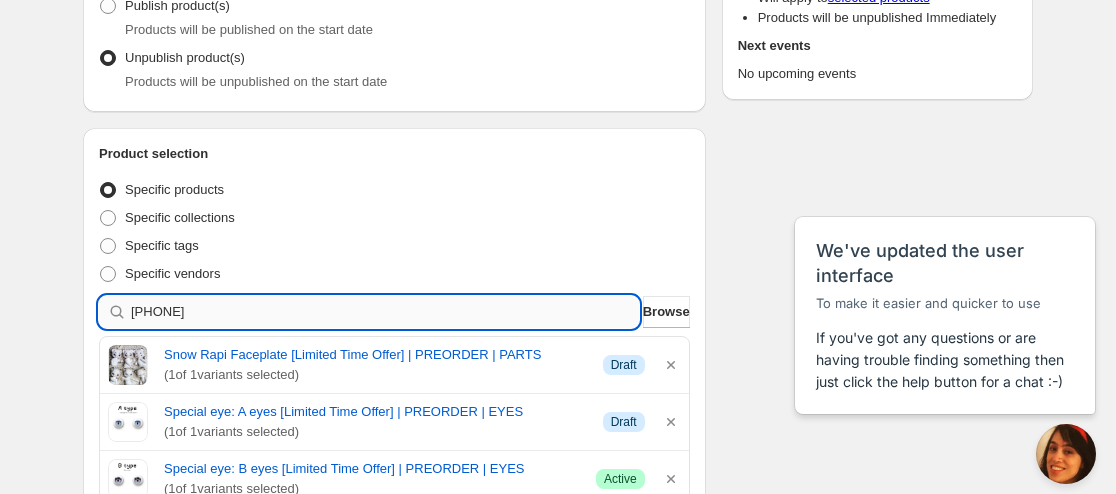 type 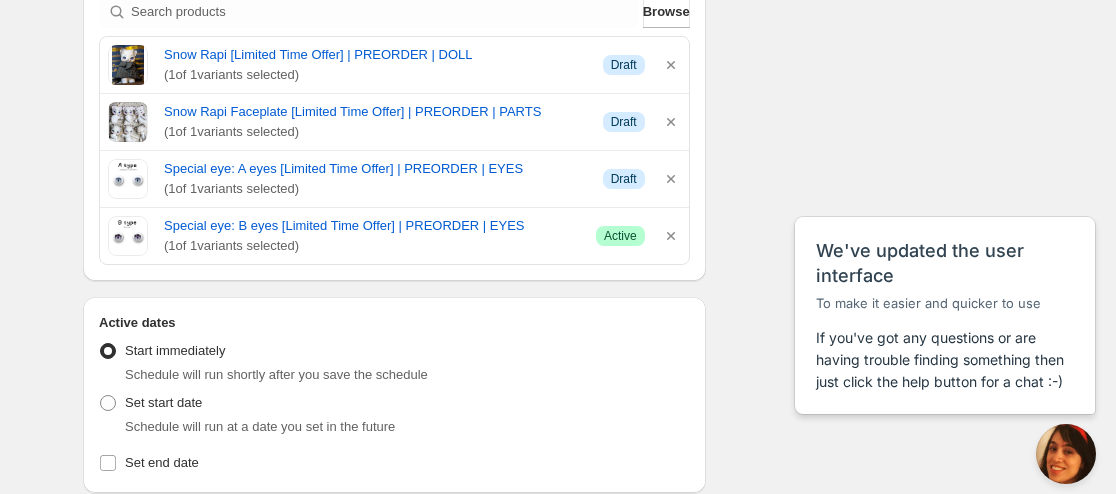 scroll, scrollTop: 700, scrollLeft: 0, axis: vertical 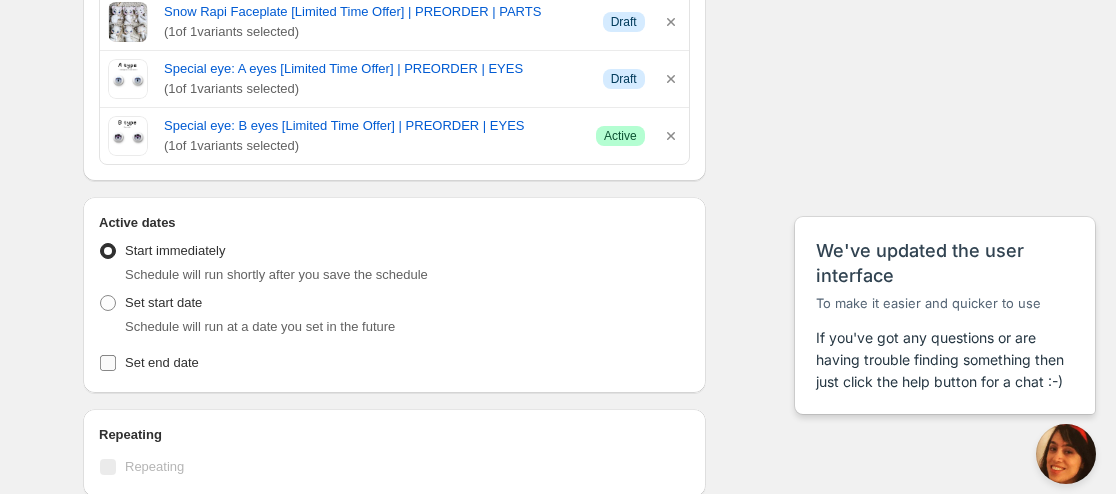 click on "Set end date" at bounding box center (108, 363) 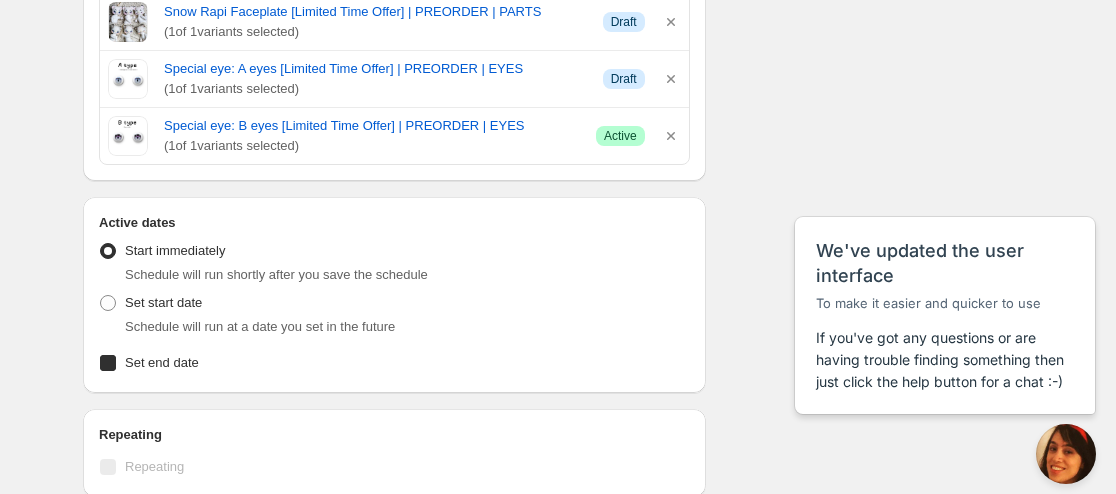 checkbox on "true" 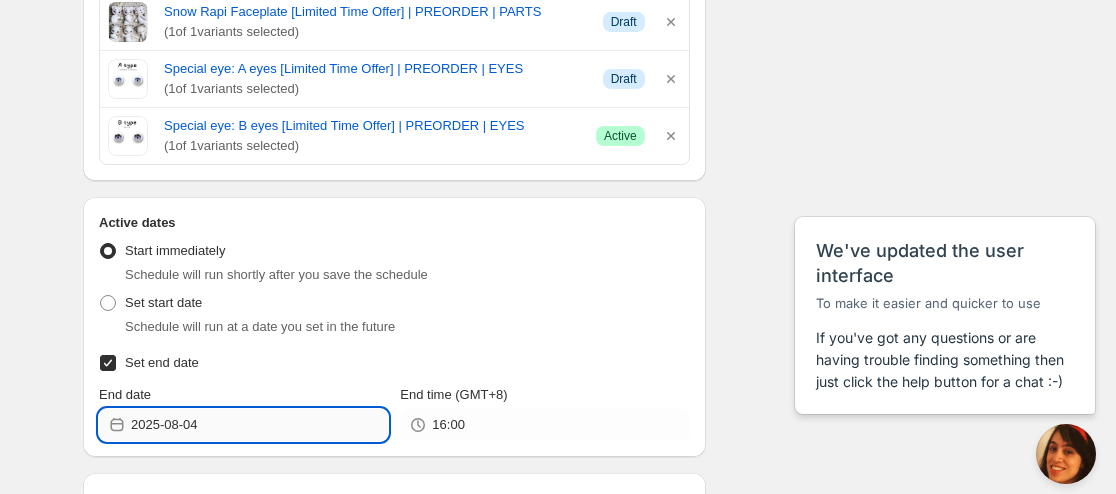 click on "2025-08-04" at bounding box center (259, 425) 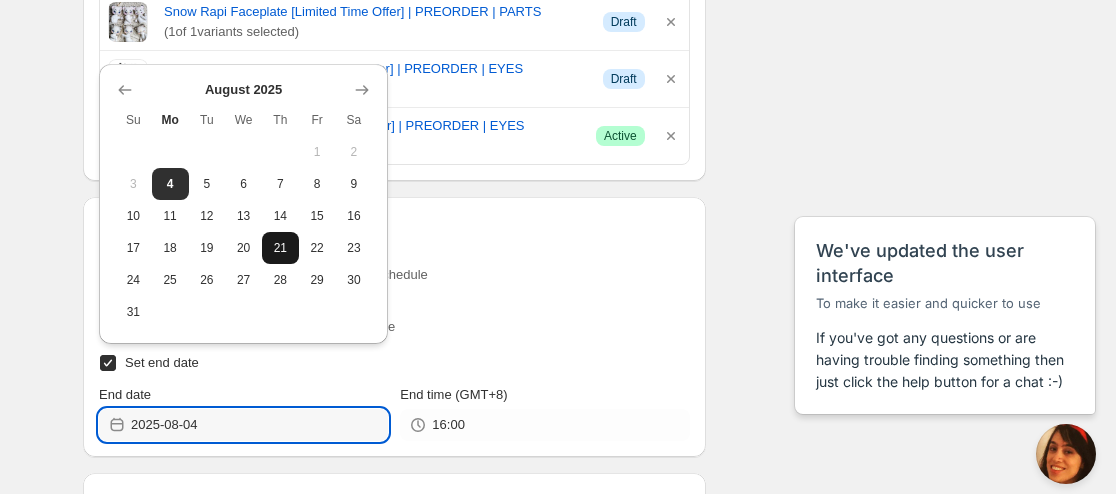 click on "21" at bounding box center (280, 248) 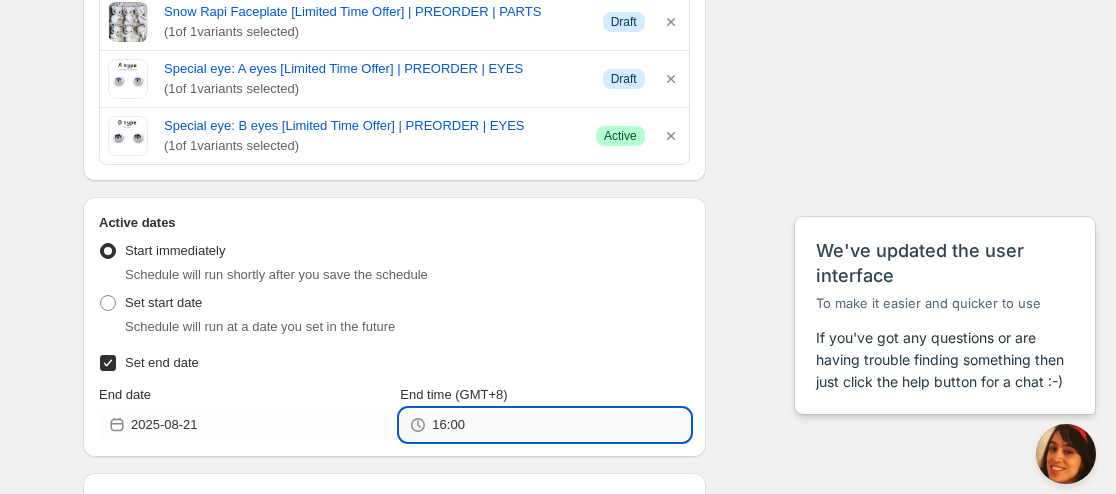 click on "16:00" at bounding box center (560, 425) 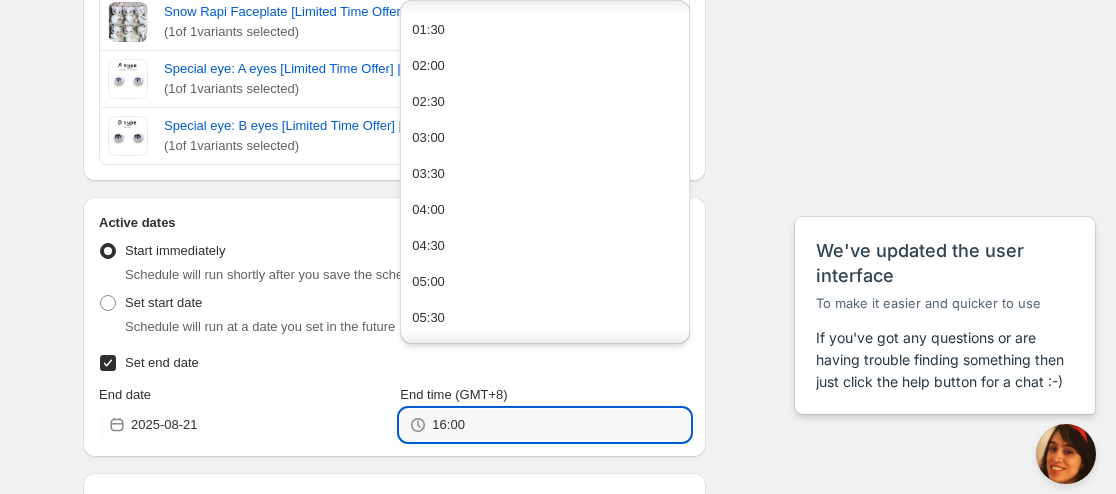 scroll, scrollTop: 400, scrollLeft: 0, axis: vertical 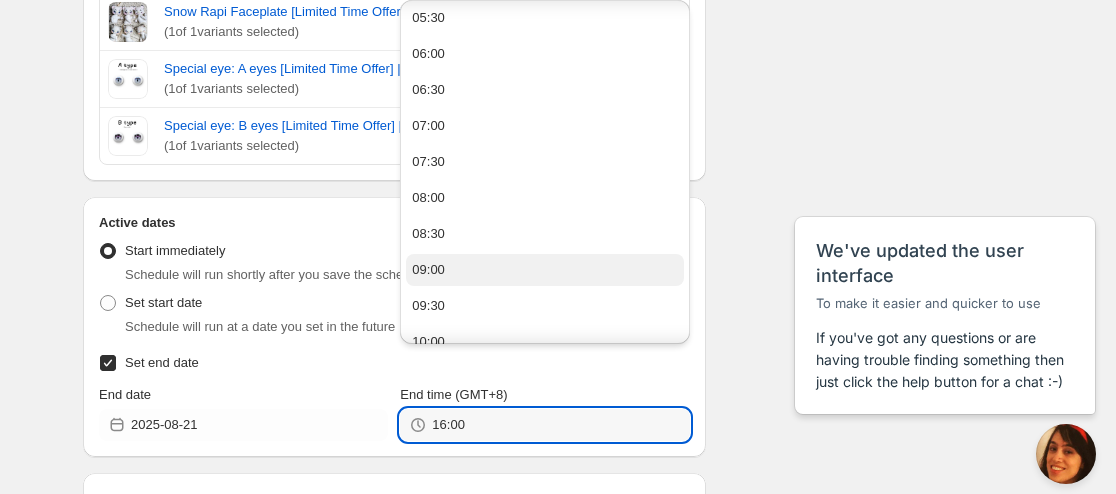 click on "09:00" at bounding box center [544, 270] 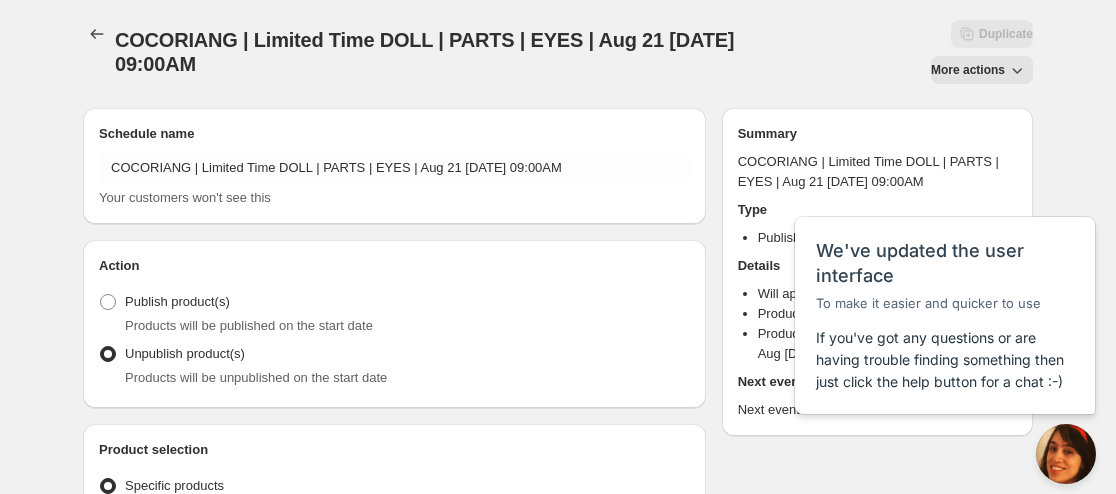 scroll, scrollTop: 0, scrollLeft: 0, axis: both 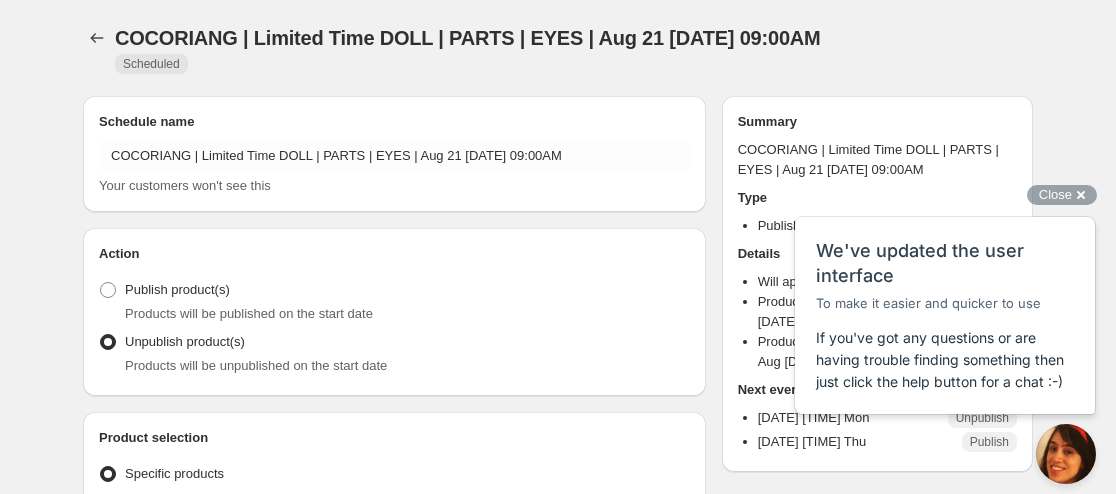 radio on "true" 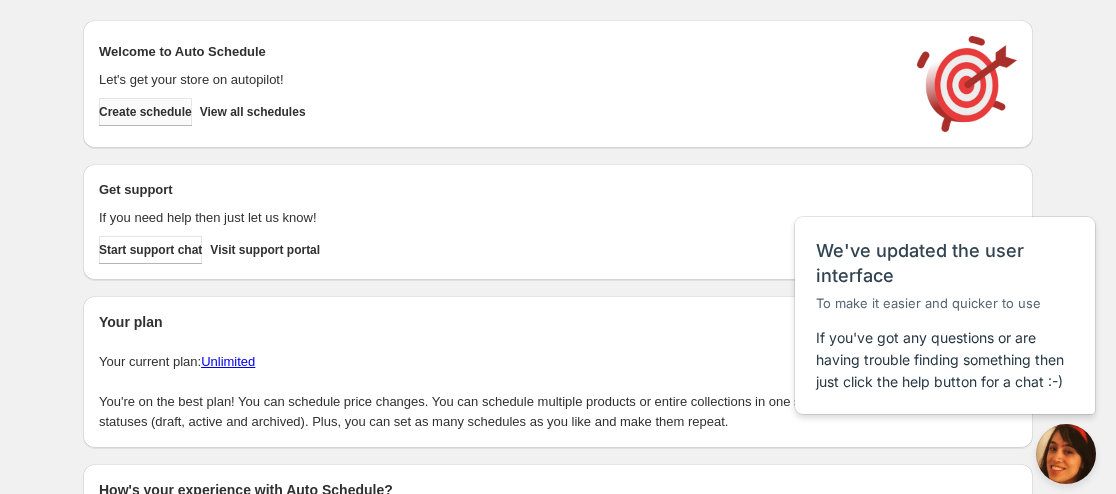 click on "Create schedule" at bounding box center (145, 112) 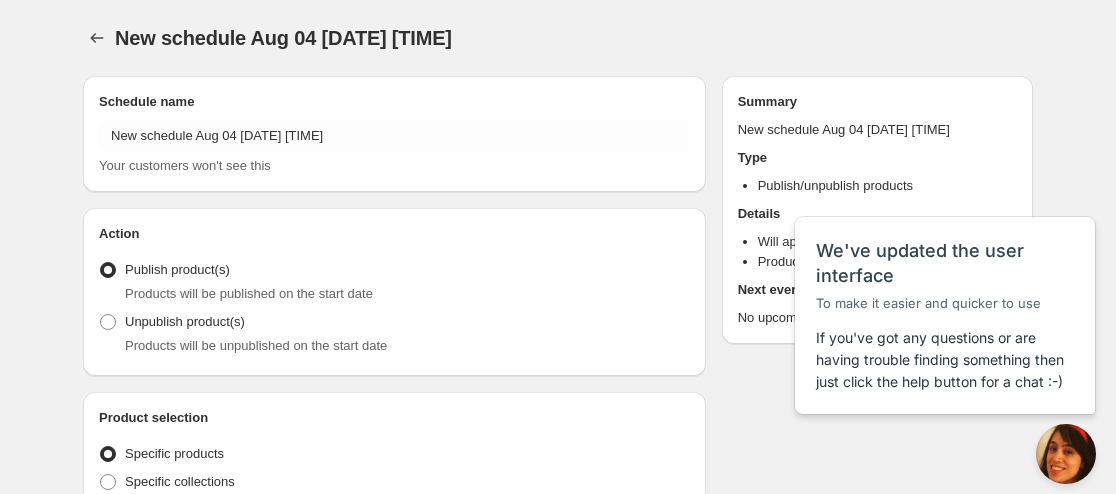radio on "true" 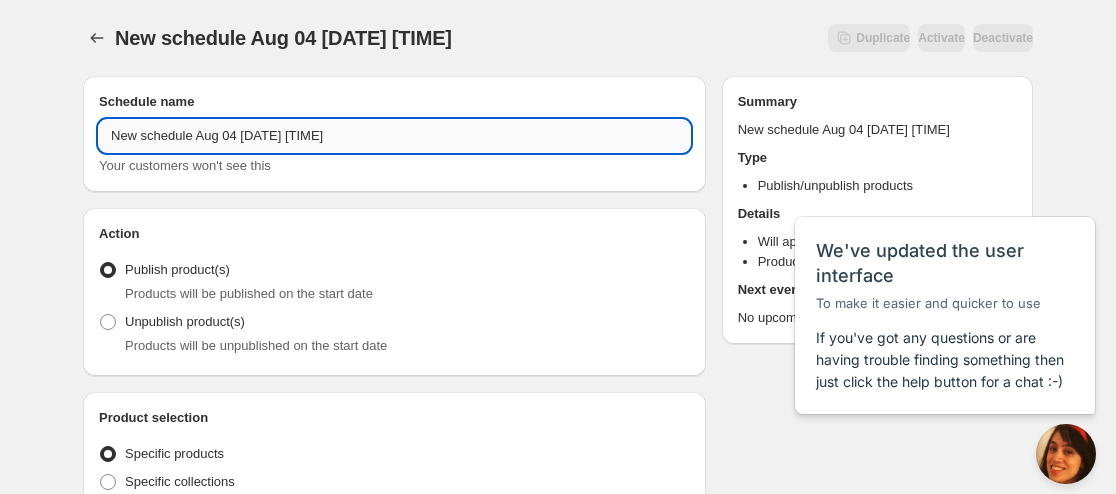click on "New schedule Aug 04 [DATE] [TIME]" at bounding box center [394, 136] 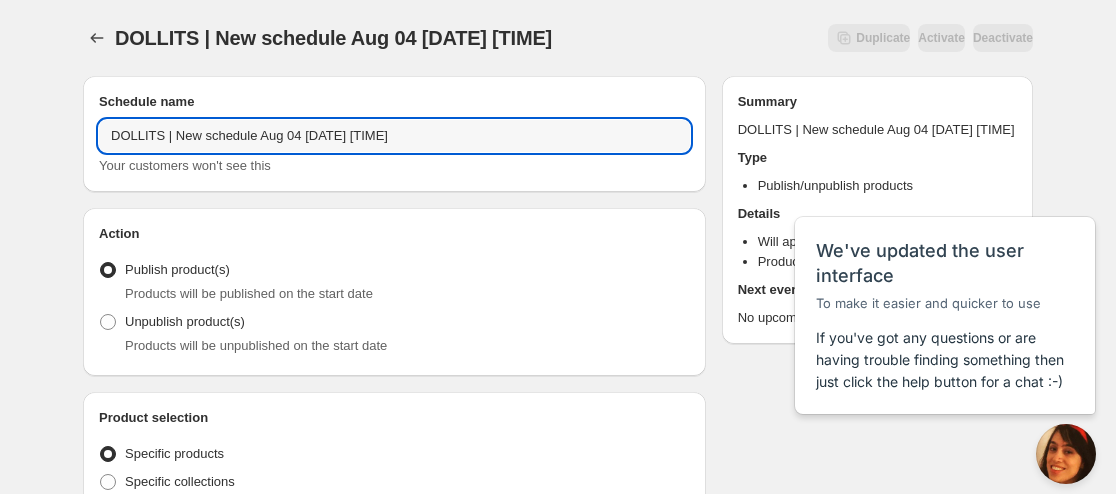 paste on "[DAD75] Cheonwoo" 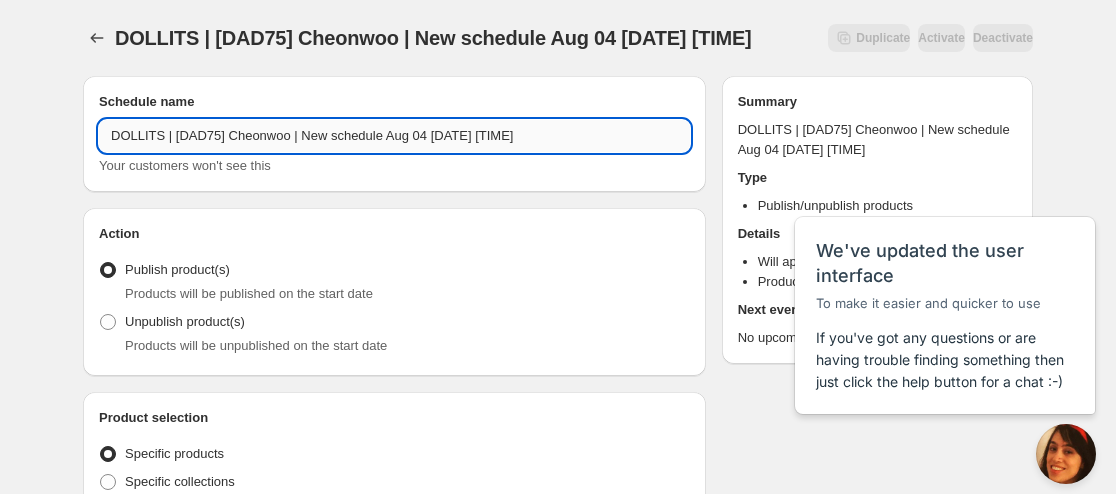 drag, startPoint x: 377, startPoint y: 130, endPoint x: 297, endPoint y: 132, distance: 80.024994 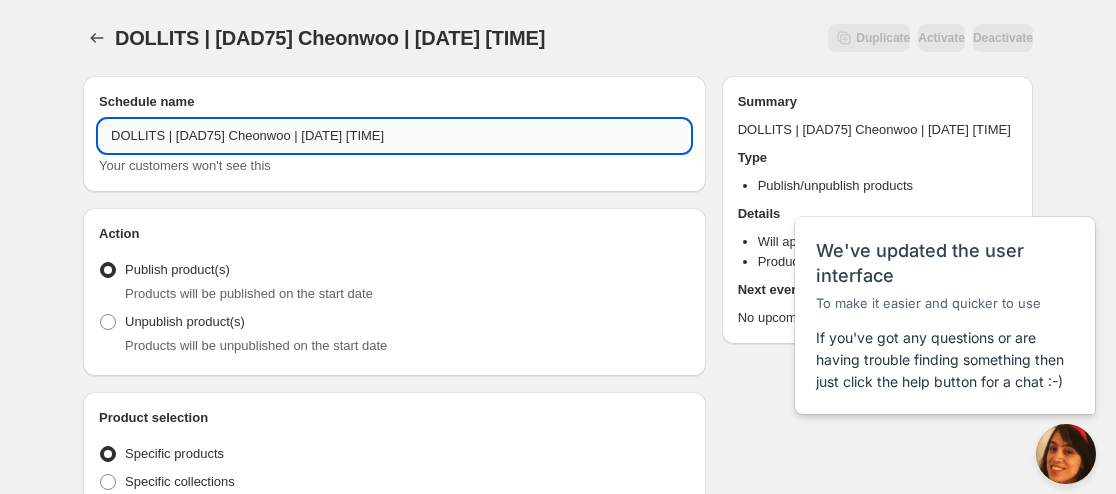 click on "DOLLITS | [DAD75] Cheonwoo | [DATE] [TIME]" at bounding box center (394, 136) 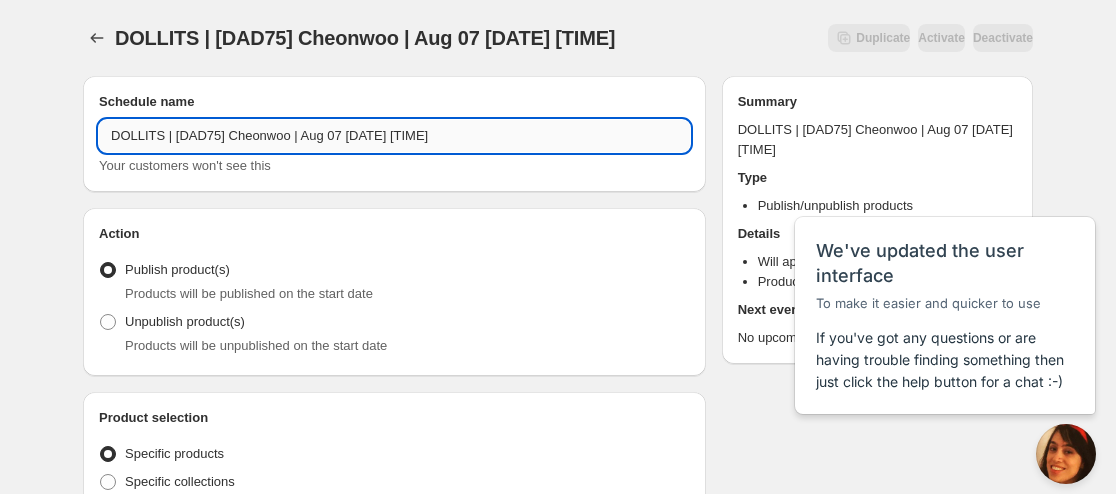 drag, startPoint x: 372, startPoint y: 138, endPoint x: 407, endPoint y: 137, distance: 35.014282 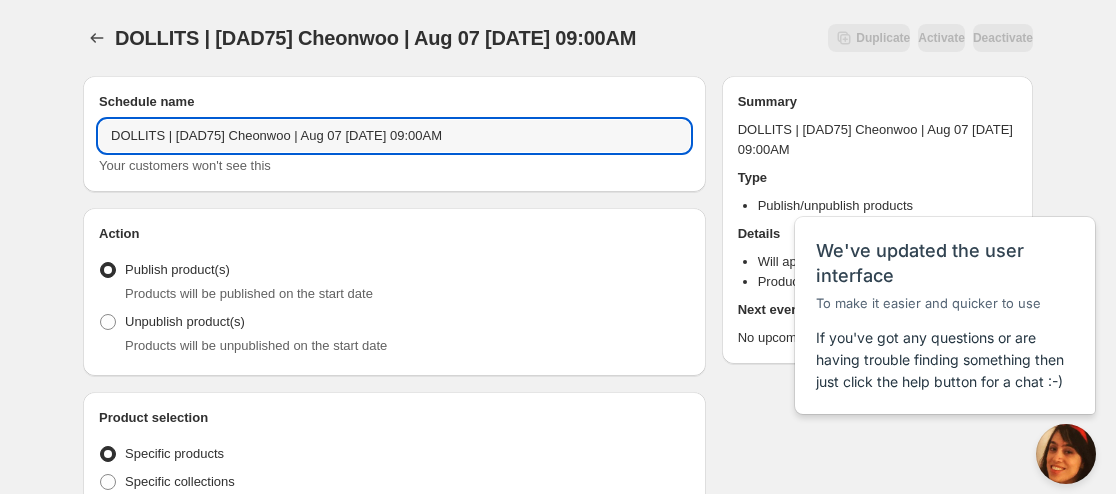 type on "DOLLITS | [DAD75] Cheonwoo | Aug 07 [DATE] 09:00AM" 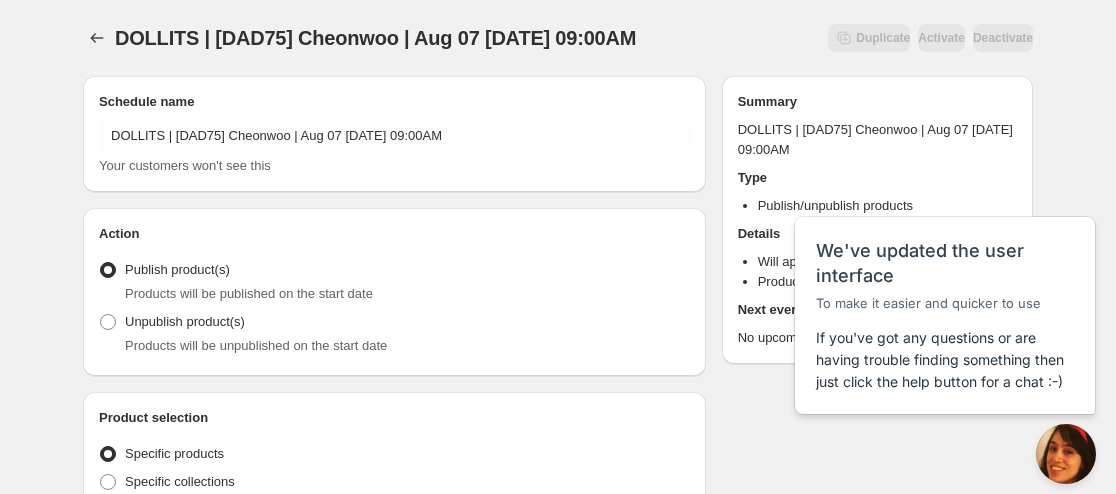 click on "Products will be unpublished on the start date" at bounding box center (256, 345) 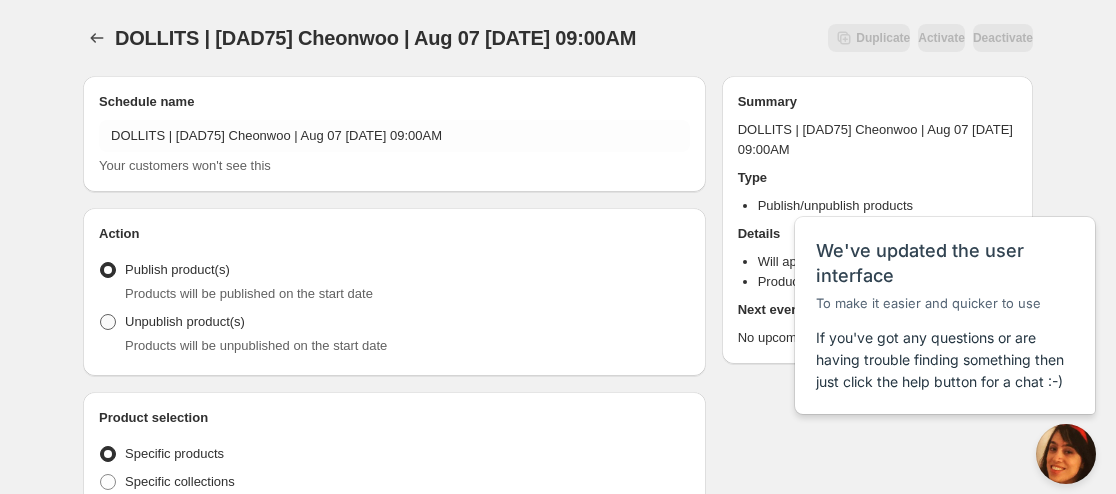 click on "Unpublish product(s)" at bounding box center [185, 321] 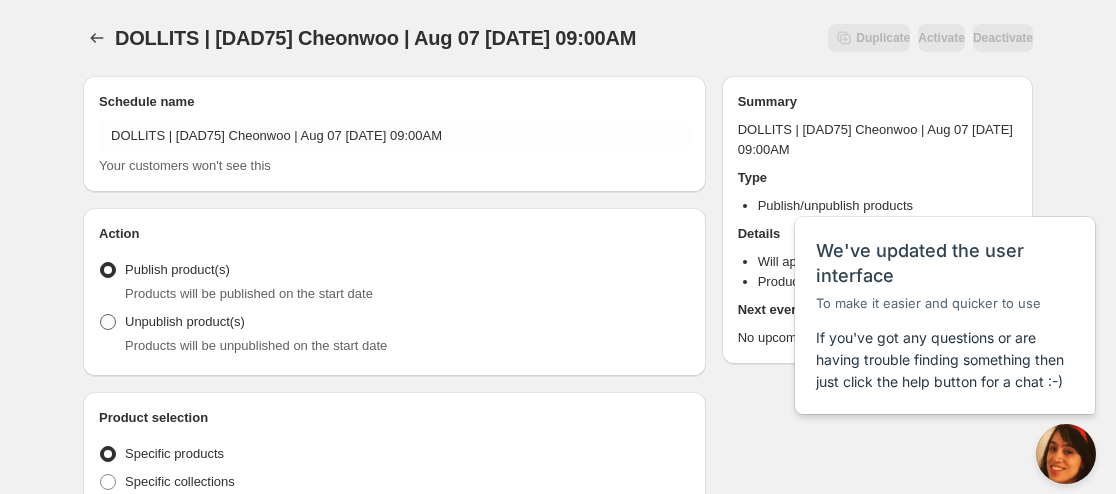 radio on "true" 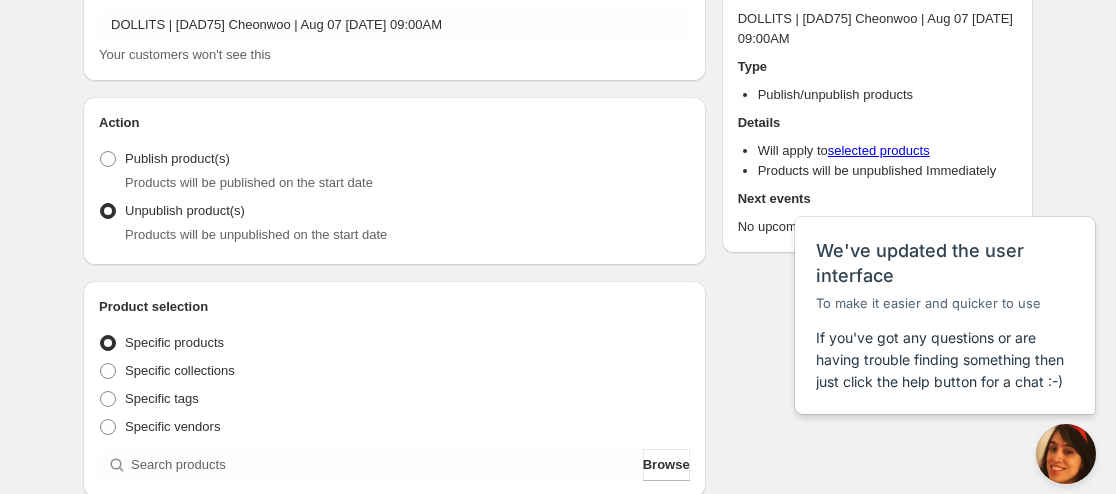 scroll, scrollTop: 200, scrollLeft: 0, axis: vertical 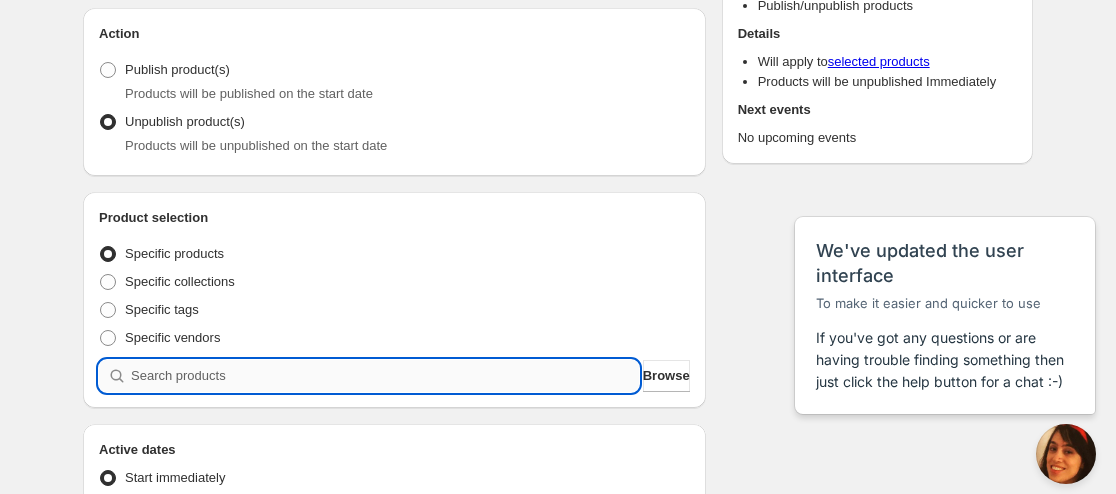 click at bounding box center (385, 376) 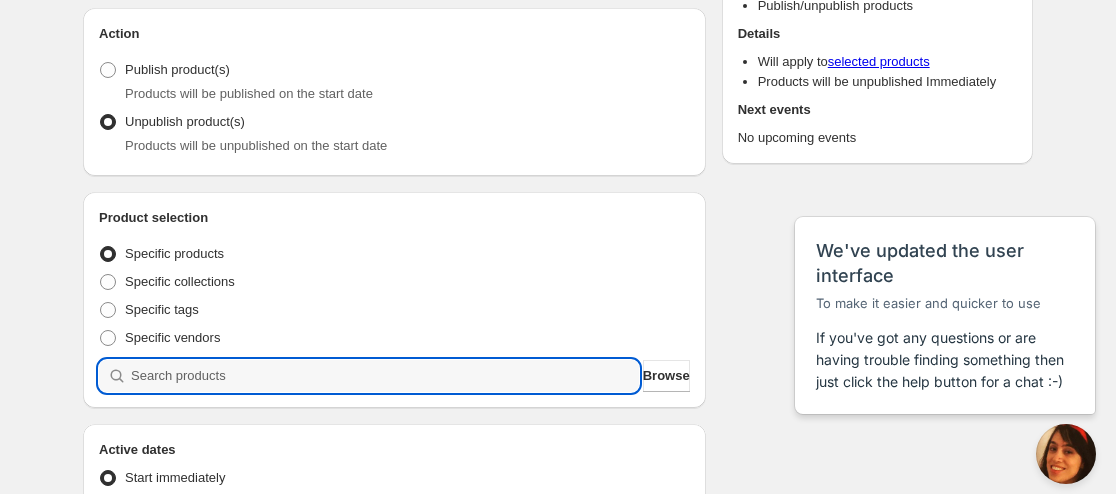 paste on "[PHONE]" 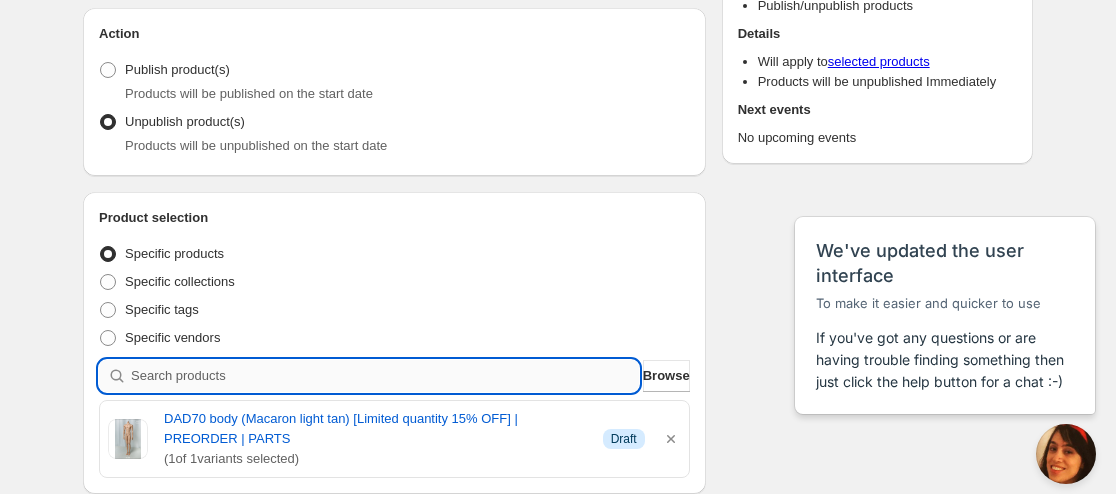 click at bounding box center [385, 376] 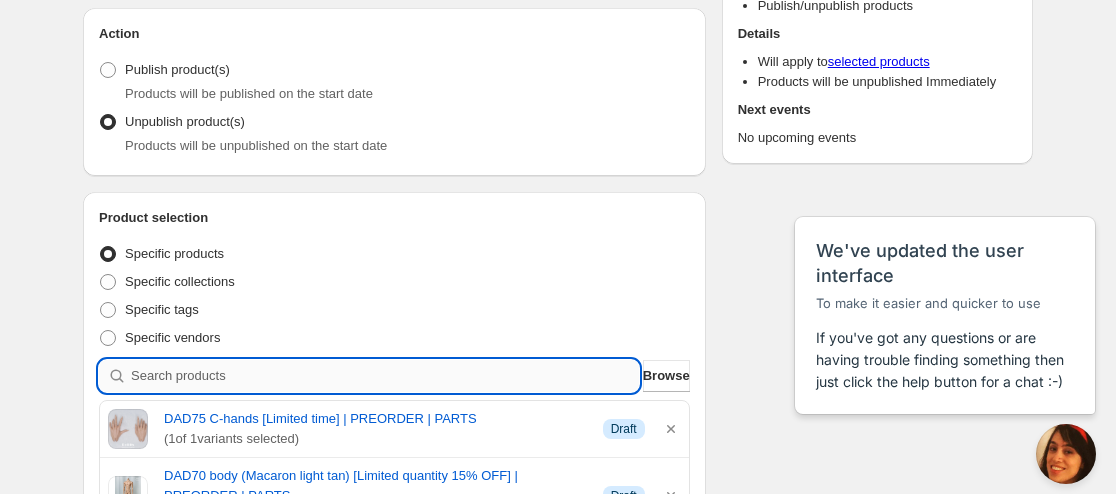 click at bounding box center [385, 376] 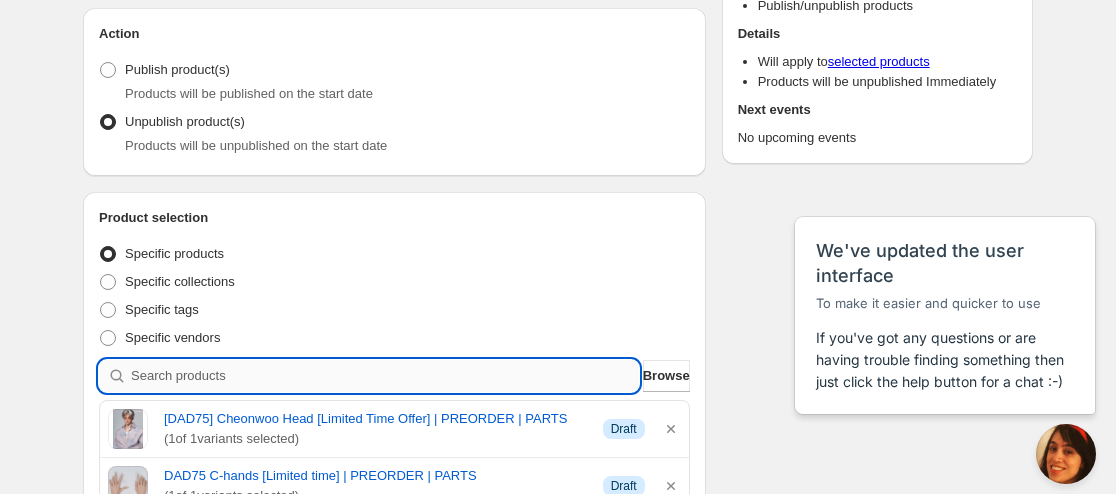 click at bounding box center [385, 376] 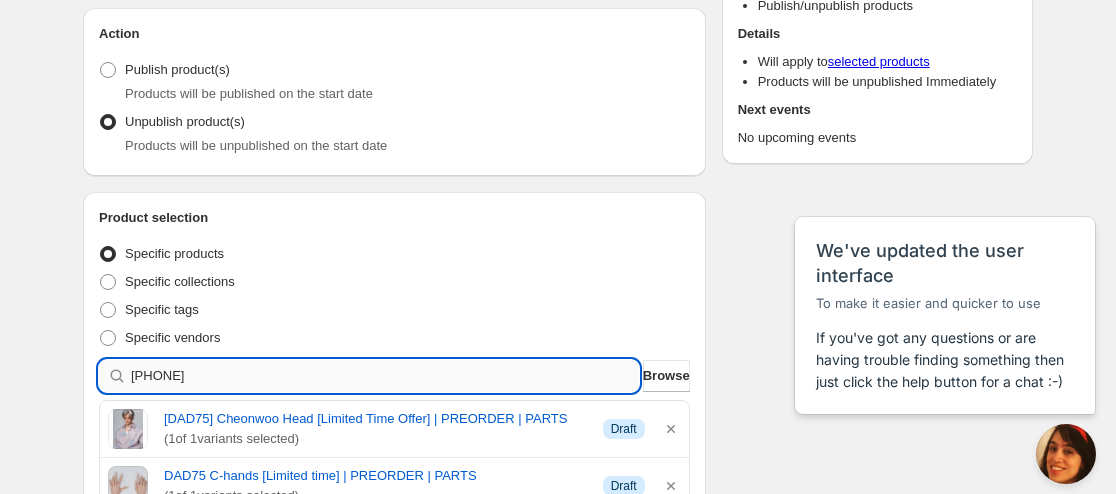 type 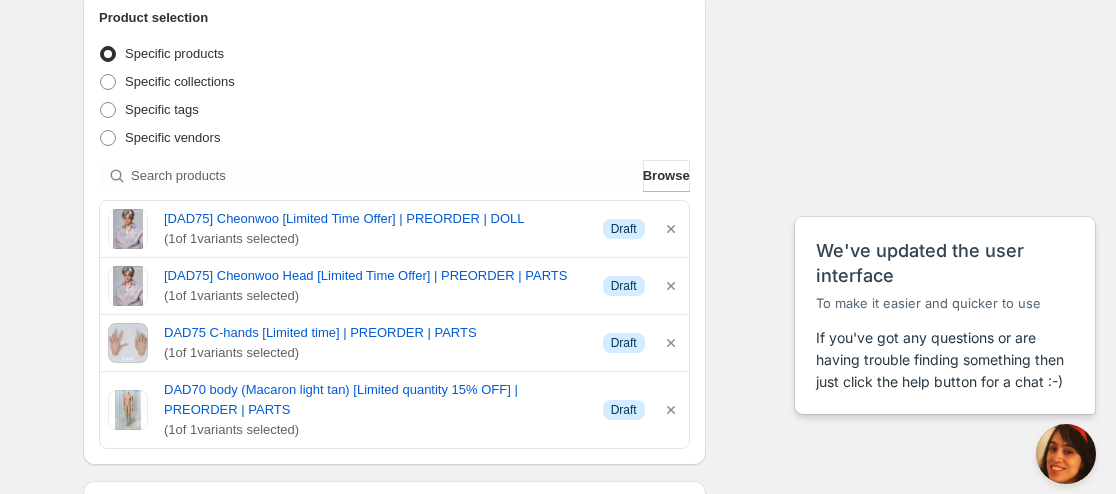 scroll, scrollTop: 800, scrollLeft: 0, axis: vertical 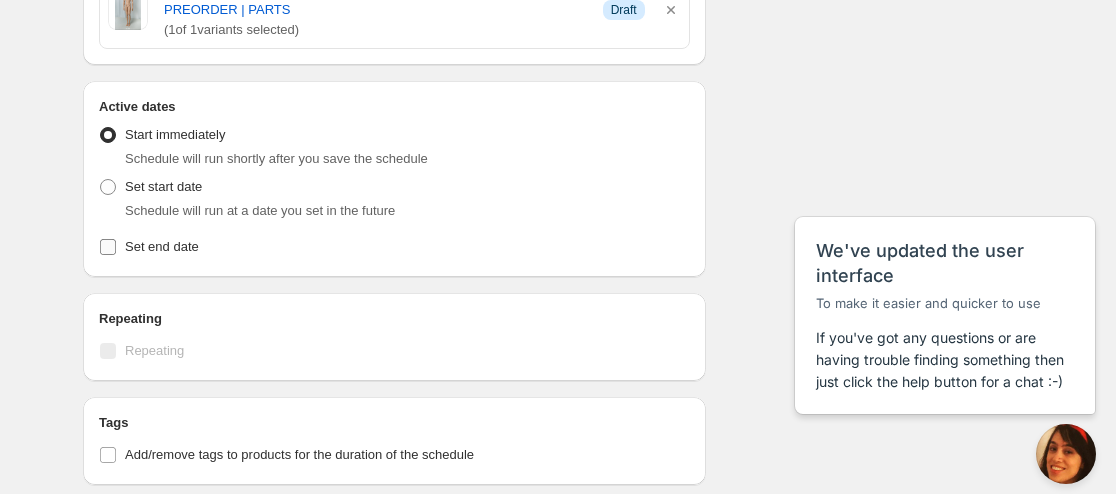 click on "Set end date" at bounding box center (162, 246) 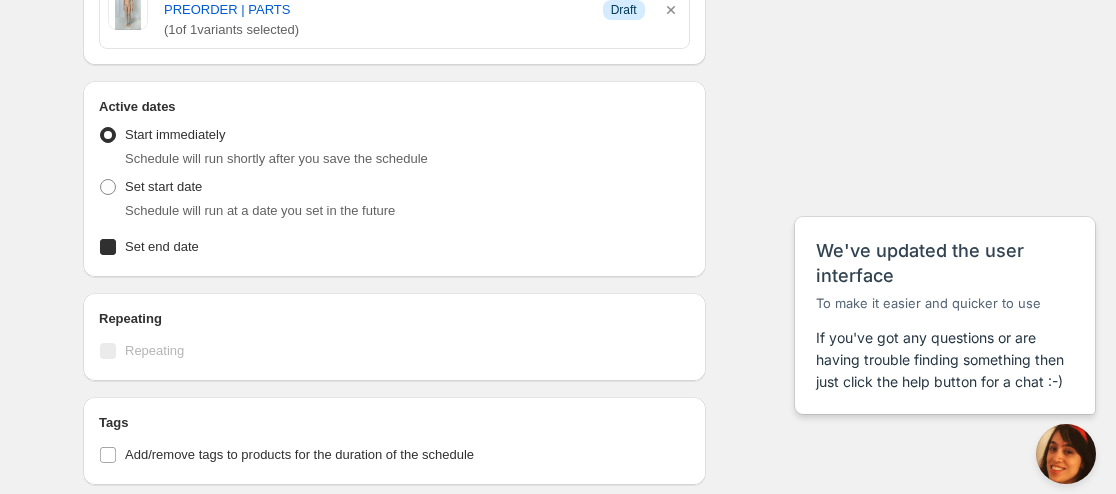 checkbox on "true" 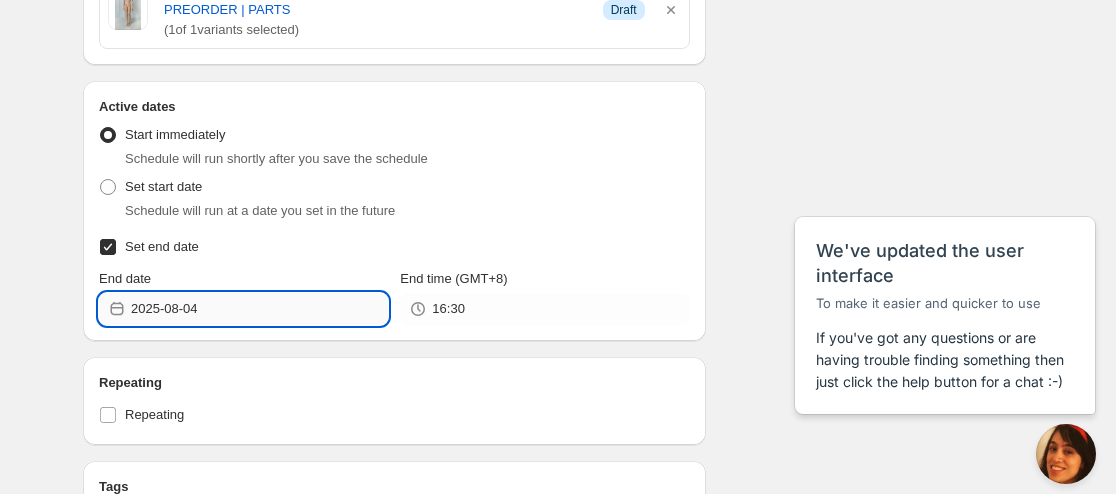 click on "2025-08-04" at bounding box center (259, 309) 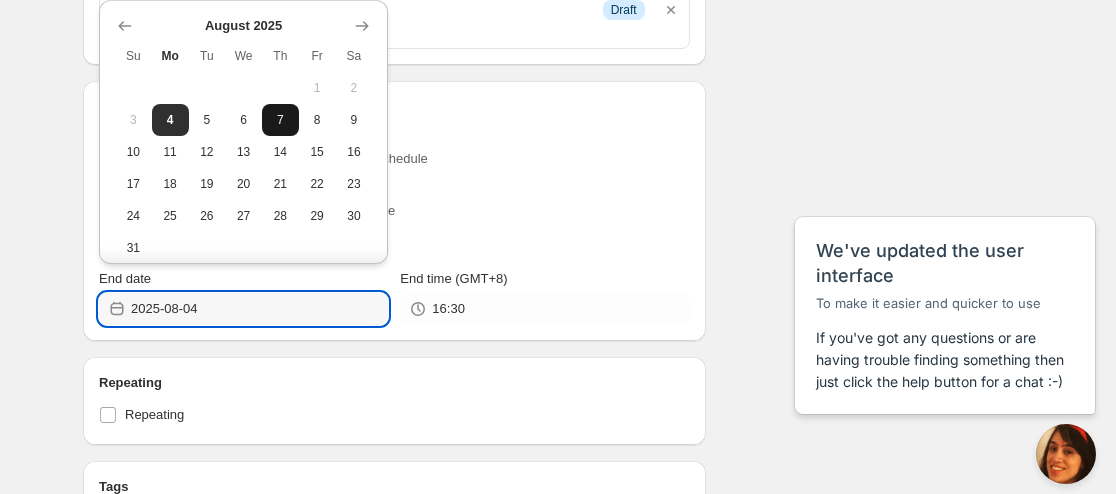 click on "7" at bounding box center (280, 120) 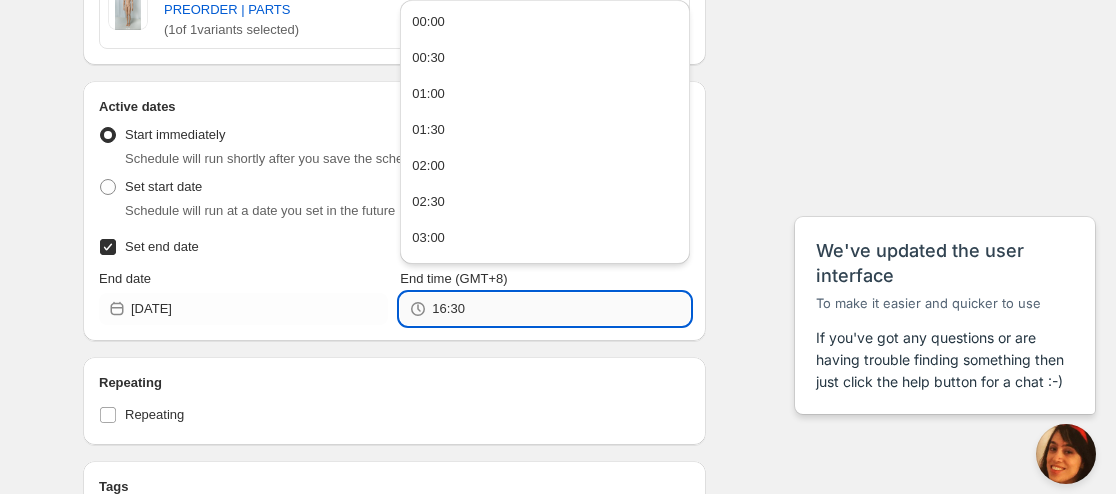 click on "16:30" at bounding box center (560, 309) 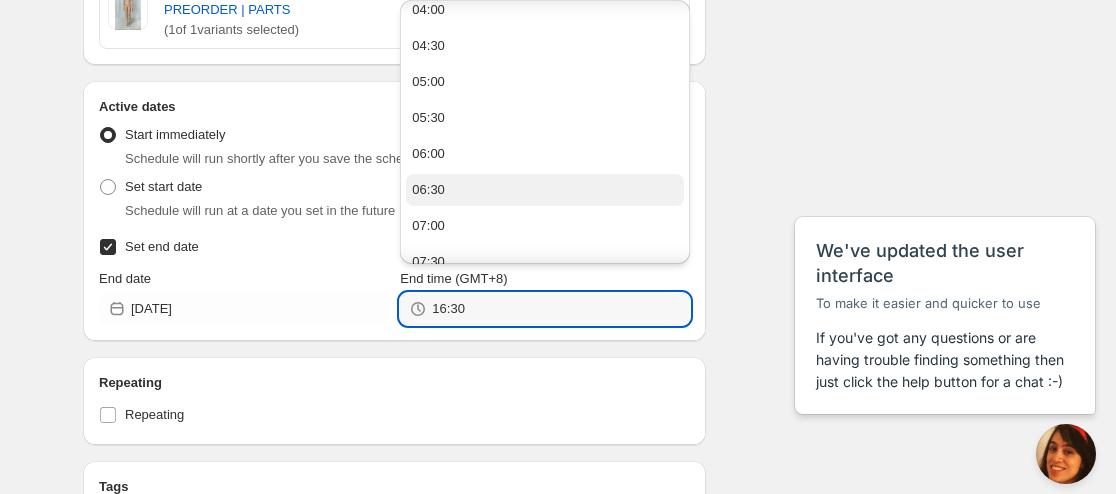 scroll, scrollTop: 500, scrollLeft: 0, axis: vertical 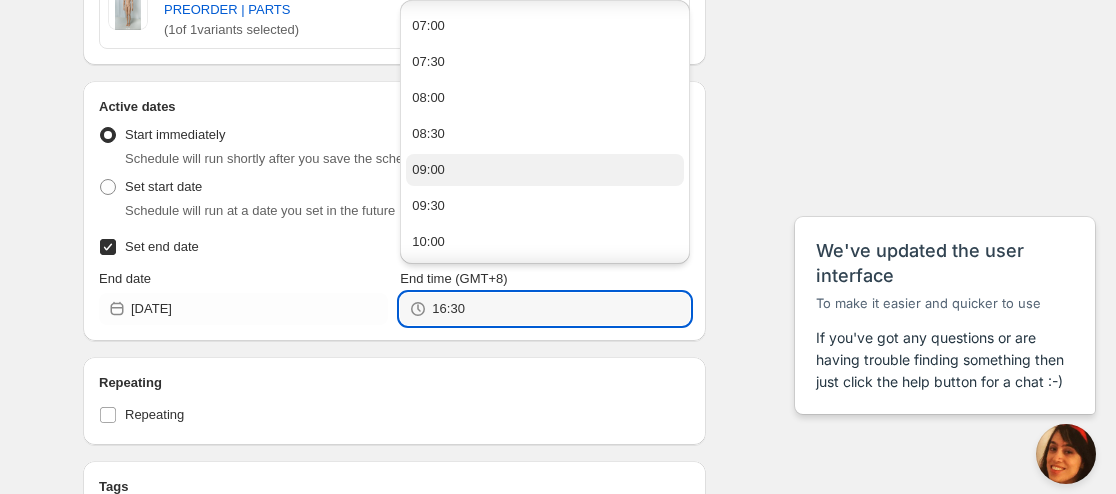 click on "09:00" at bounding box center (544, 170) 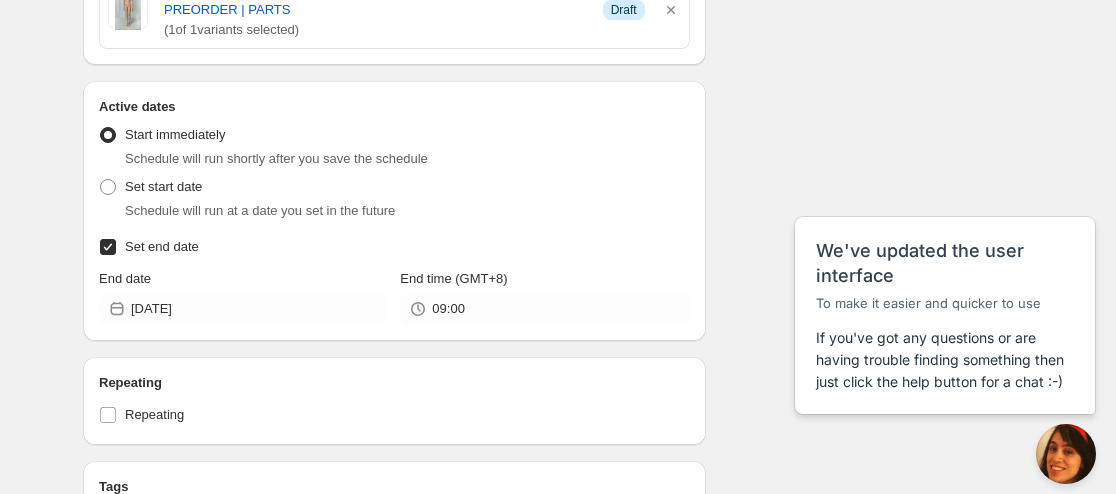 type on "09:00" 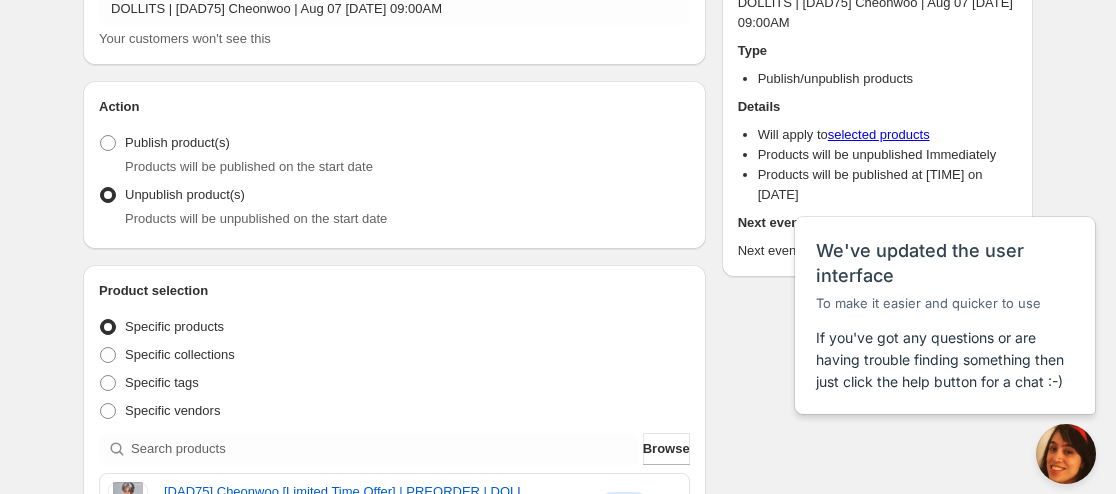 scroll, scrollTop: 0, scrollLeft: 0, axis: both 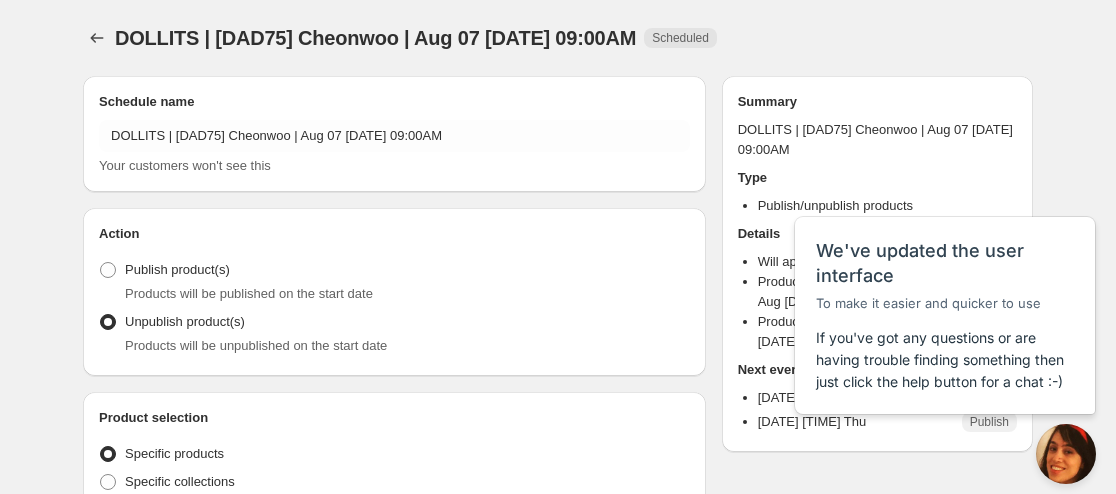 radio on "true" 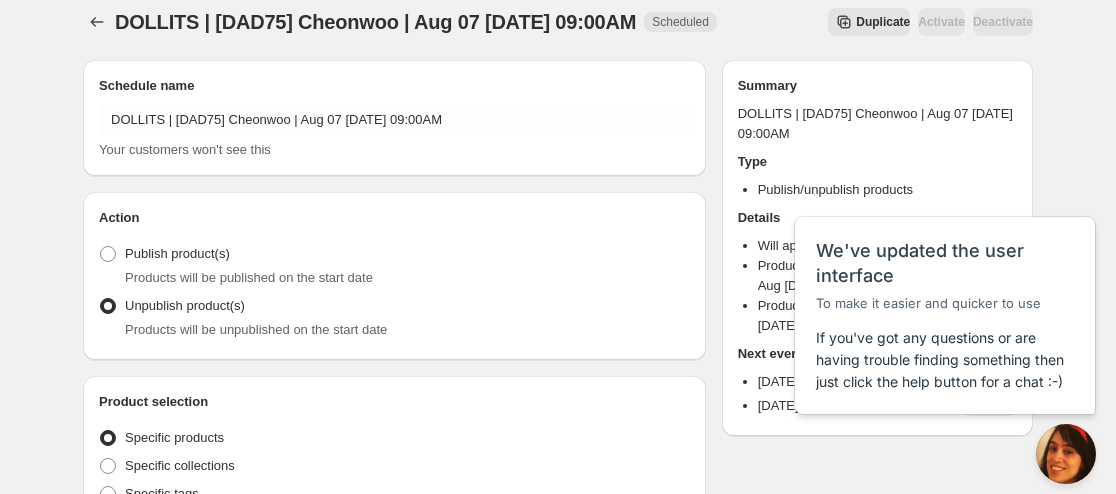 scroll, scrollTop: 0, scrollLeft: 0, axis: both 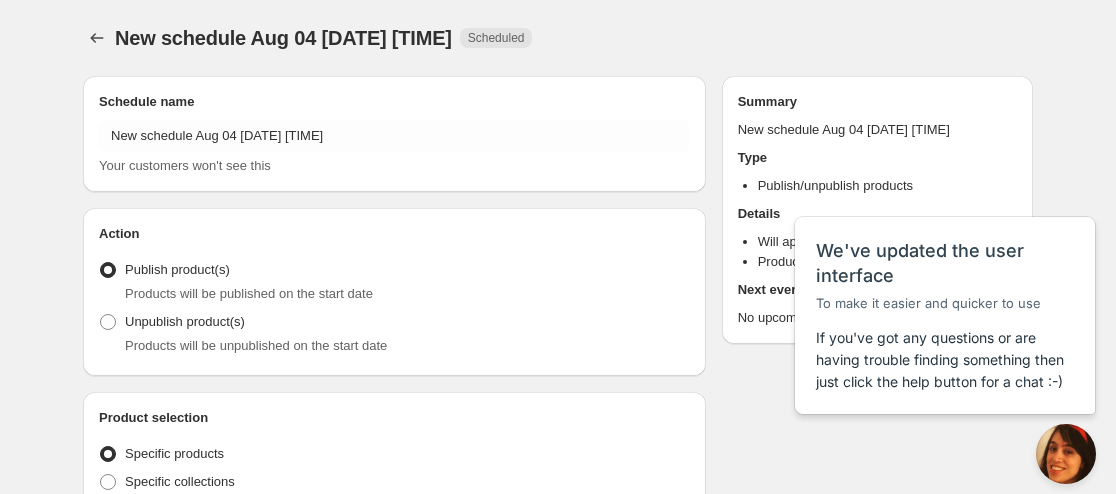 radio on "true" 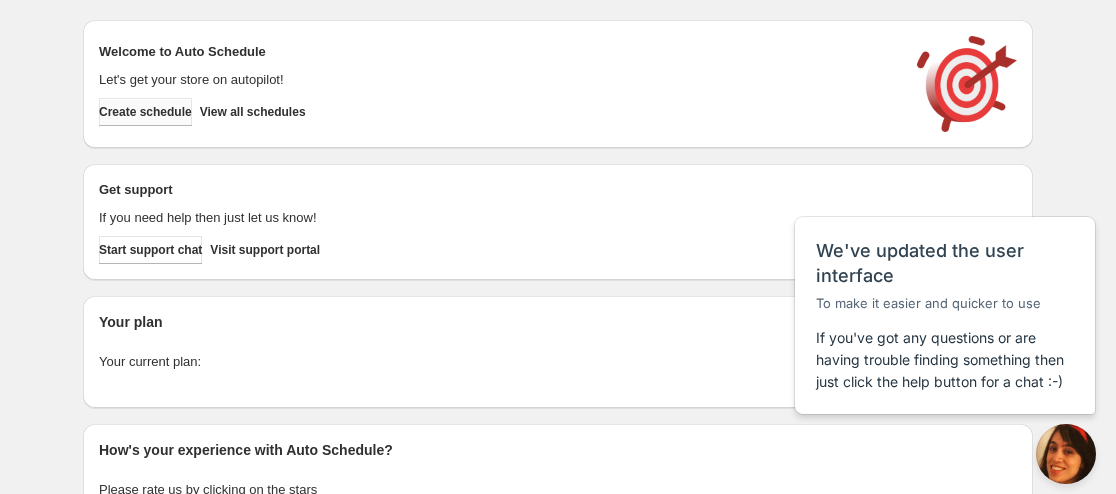 click on "Create schedule" at bounding box center (145, 112) 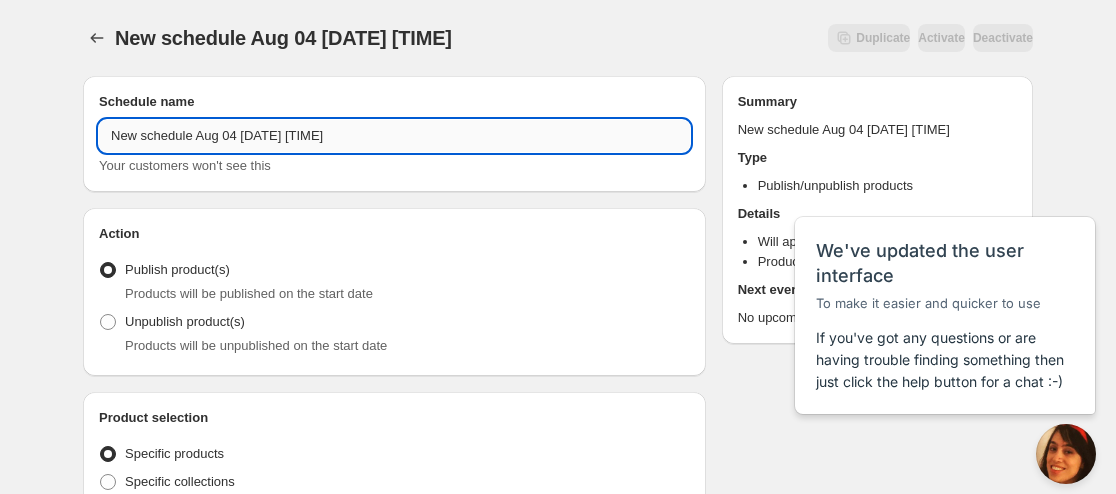 click on "New schedule Aug 04 [DATE] [TIME]" at bounding box center (394, 136) 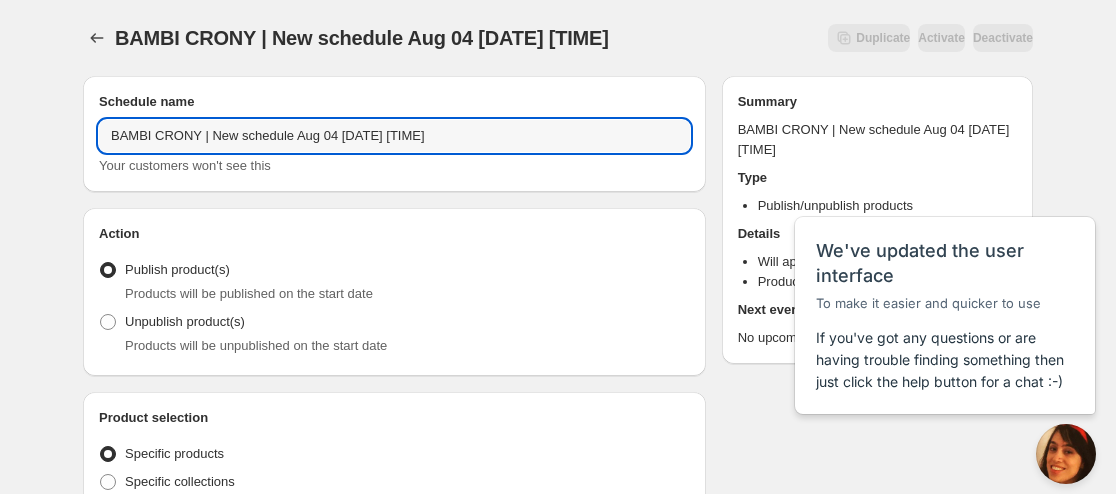 paste on "[BB] Midsummer Ballet - MilkChoco skin order" 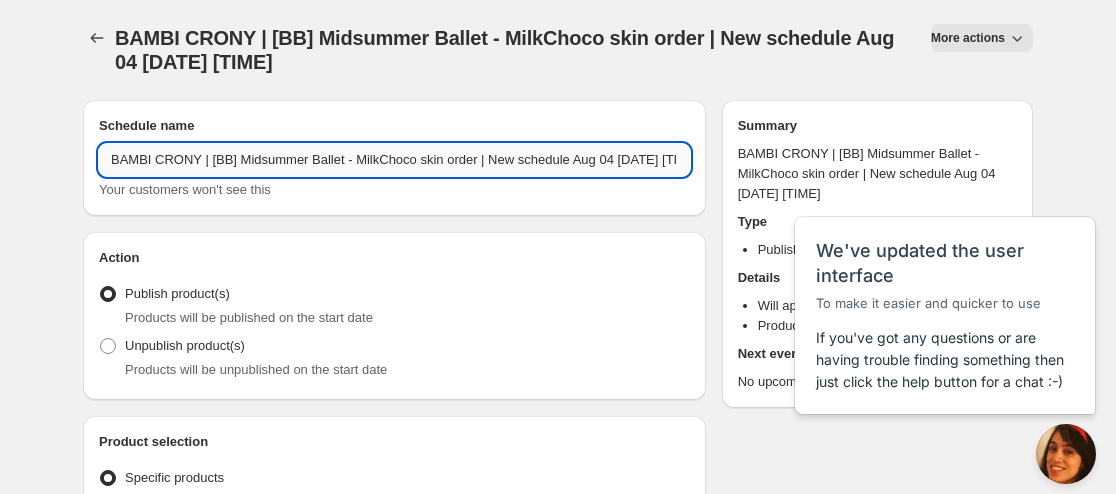 drag, startPoint x: 565, startPoint y: 156, endPoint x: 486, endPoint y: 167, distance: 79.762146 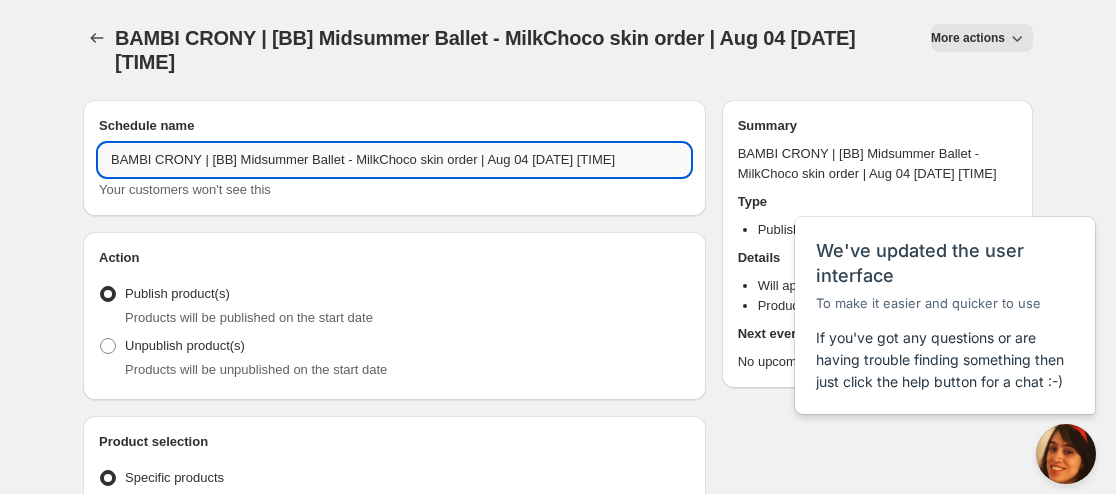 click on "BAMBI CRONY | [BB] Midsummer Ballet - MilkChoco skin order | Aug 04 [DATE] [TIME]" at bounding box center (394, 160) 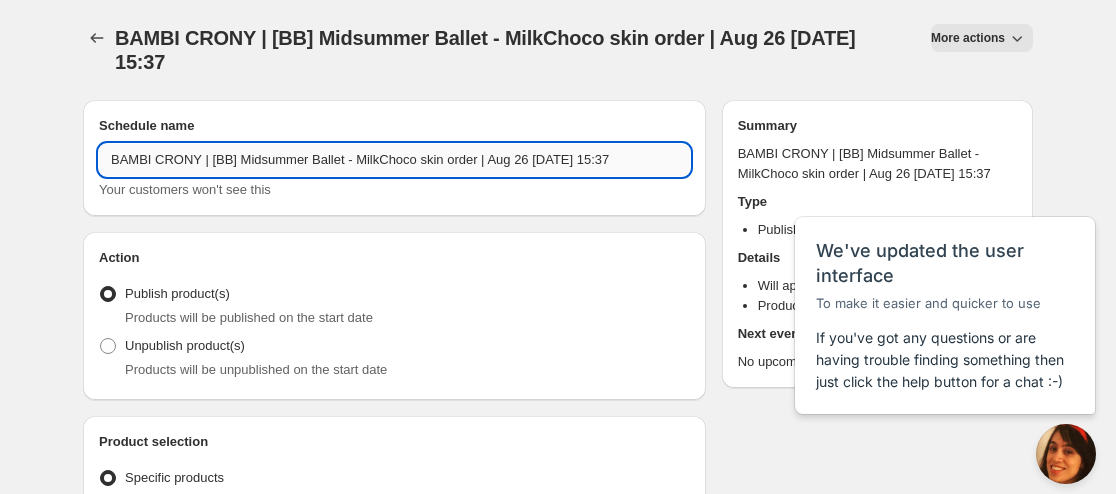 drag, startPoint x: 559, startPoint y: 134, endPoint x: 620, endPoint y: 126, distance: 61.522354 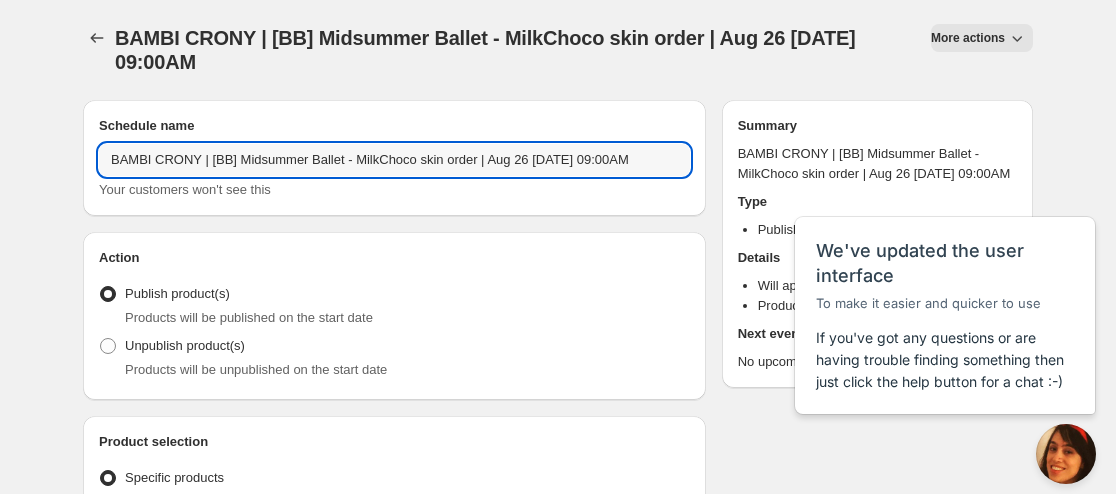 type on "BAMBI CRONY | [BB] Midsummer Ballet - MilkChoco skin order | Aug 26 [DATE] 09:00AM" 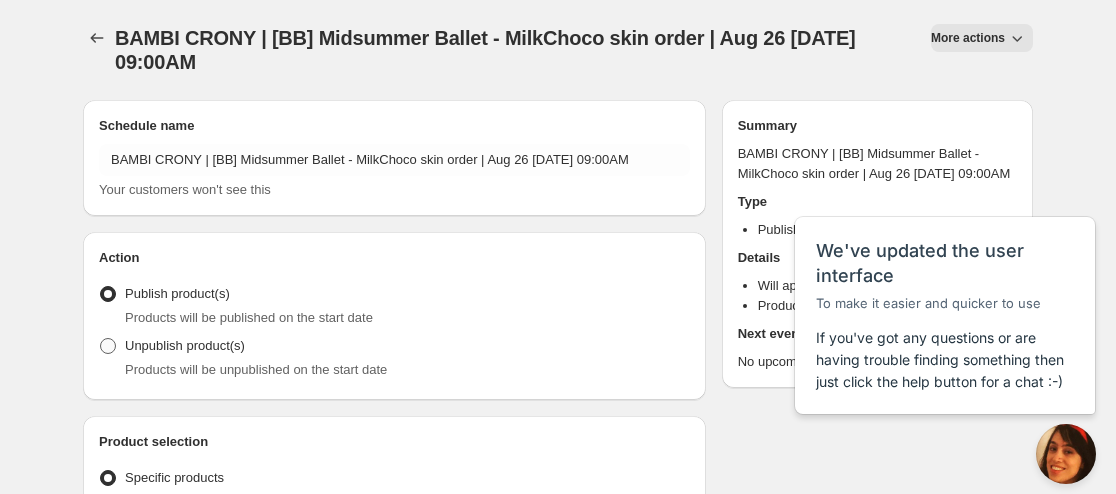 click on "Unpublish product(s)" at bounding box center (185, 346) 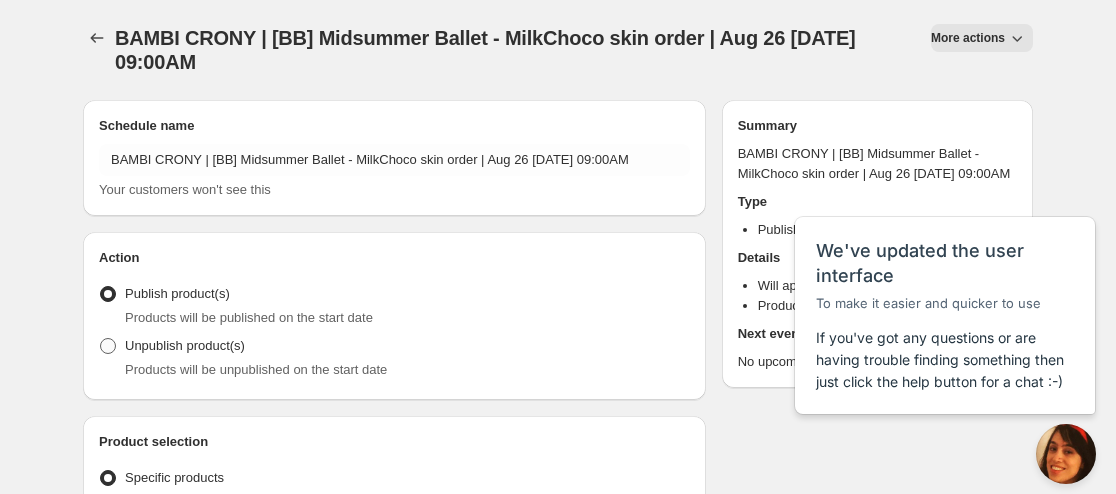 radio on "true" 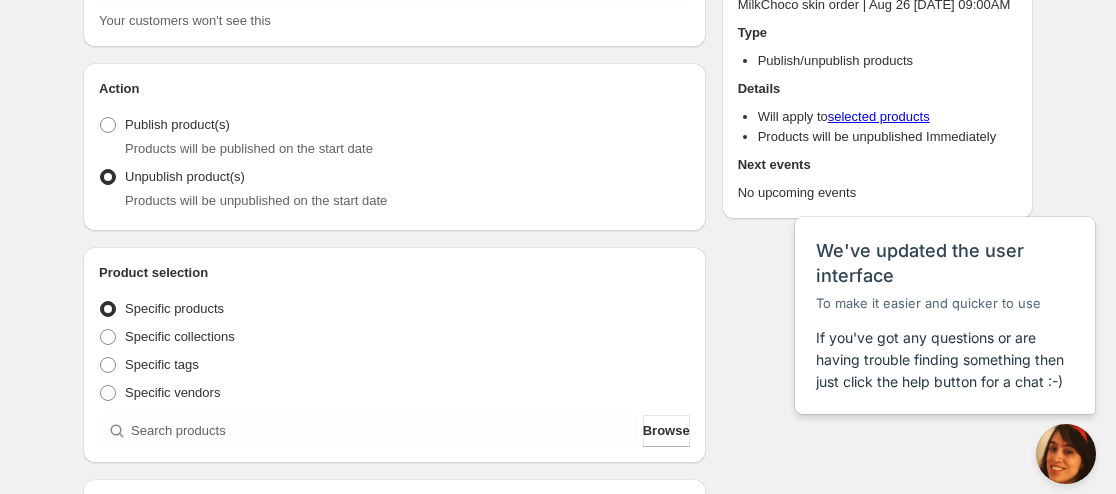 scroll, scrollTop: 400, scrollLeft: 0, axis: vertical 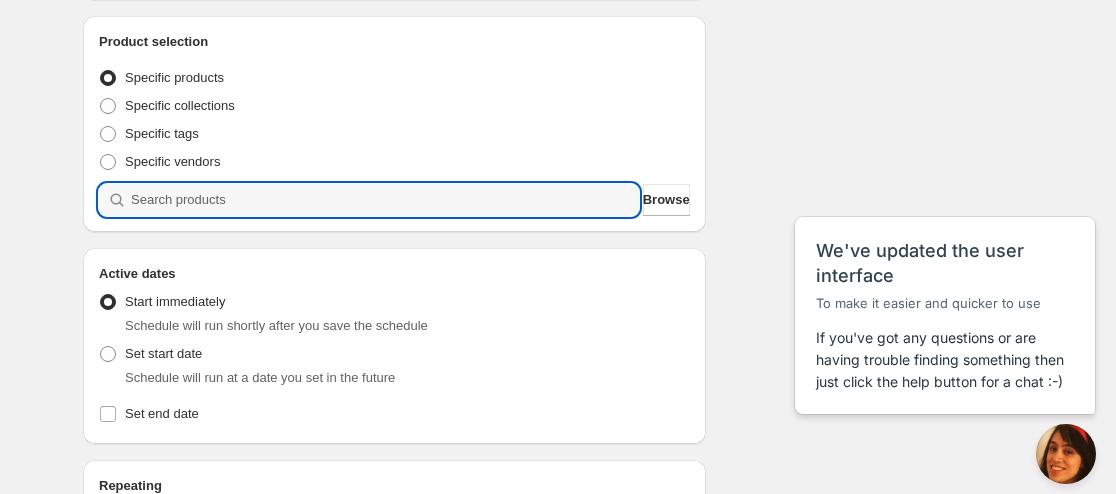 drag, startPoint x: 206, startPoint y: 199, endPoint x: 275, endPoint y: 430, distance: 241.08505 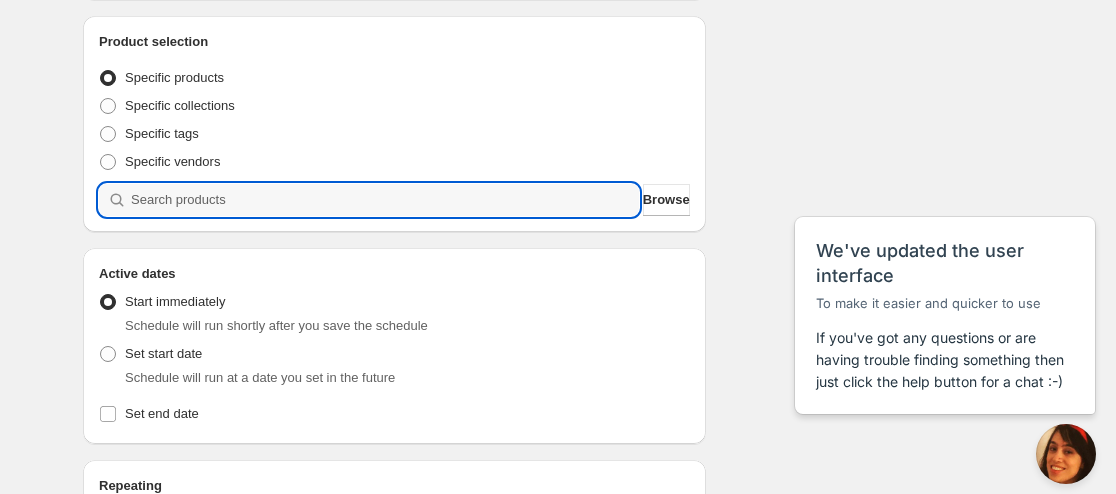 paste on "[PHONE]" 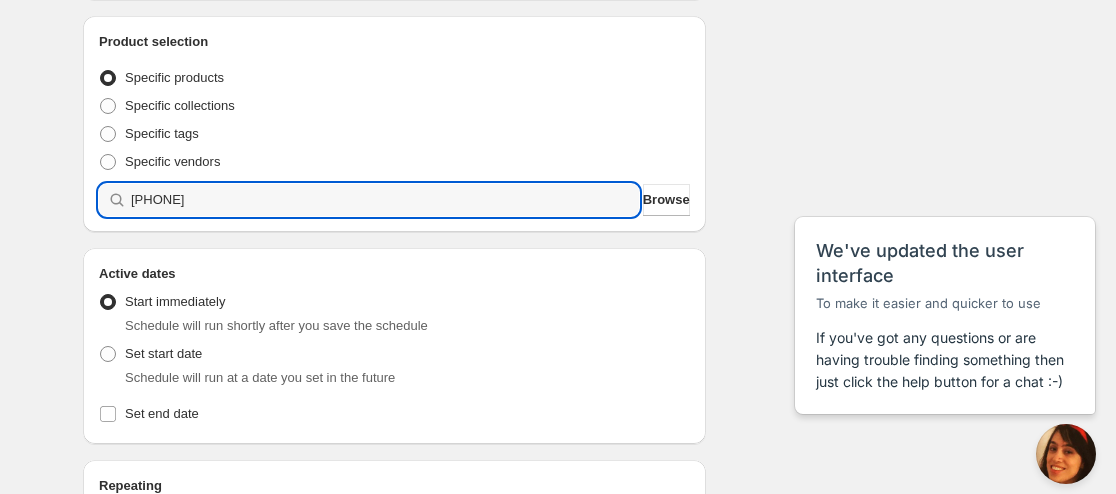 type 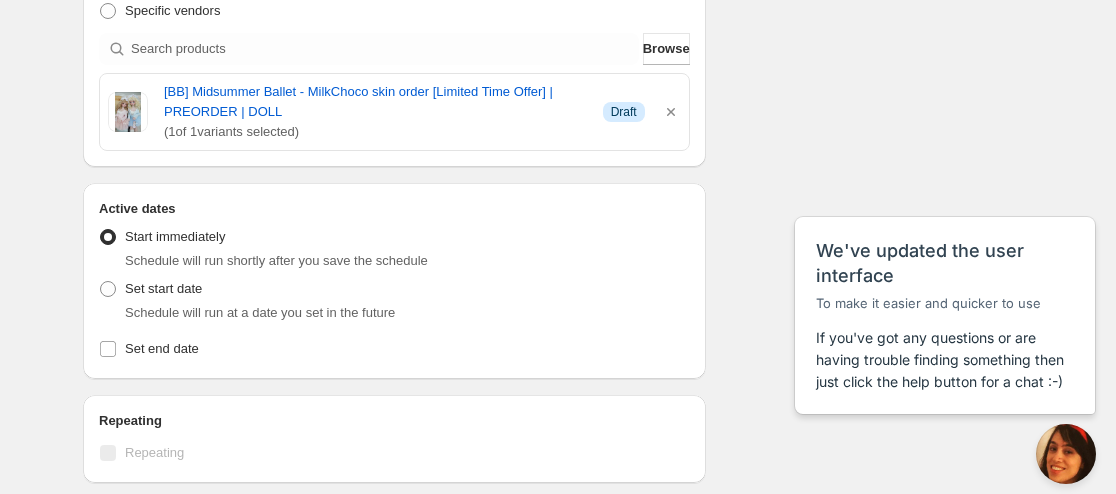 scroll, scrollTop: 700, scrollLeft: 0, axis: vertical 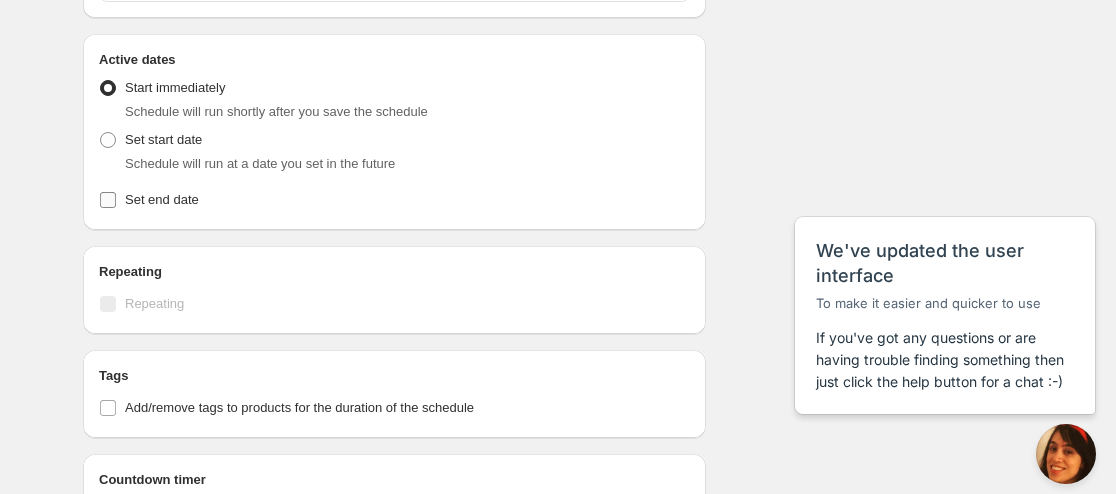 click on "Set end date" at bounding box center (162, 199) 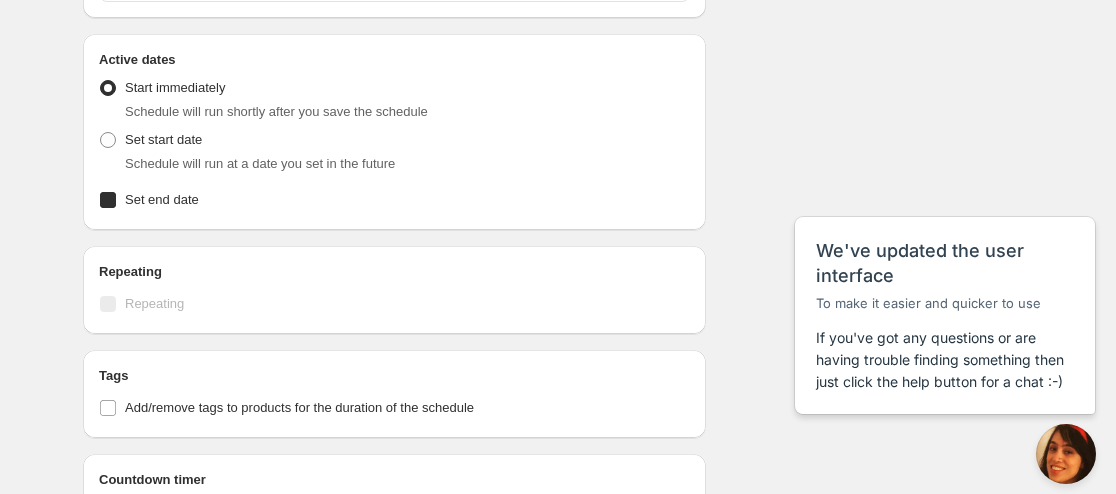 checkbox on "true" 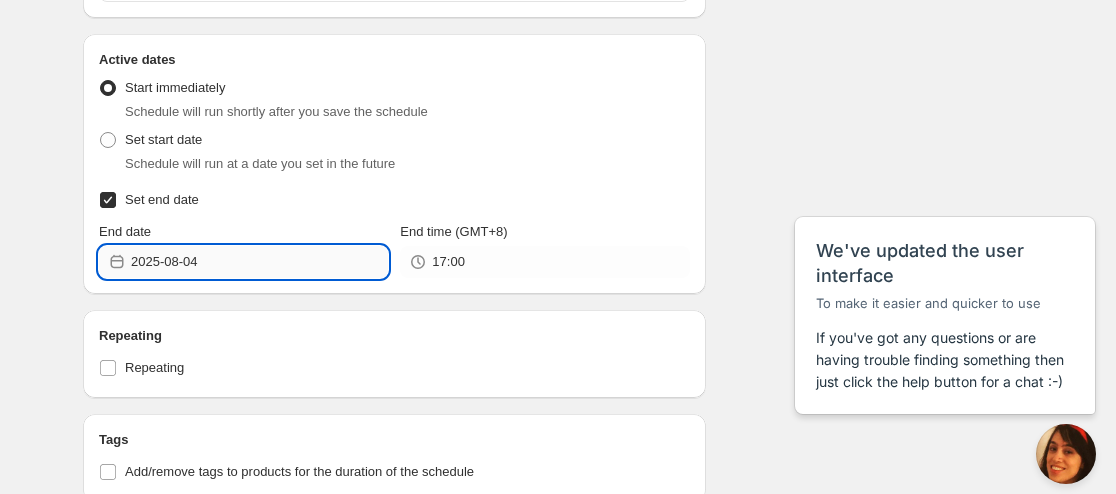 click on "2025-08-04" at bounding box center (259, 262) 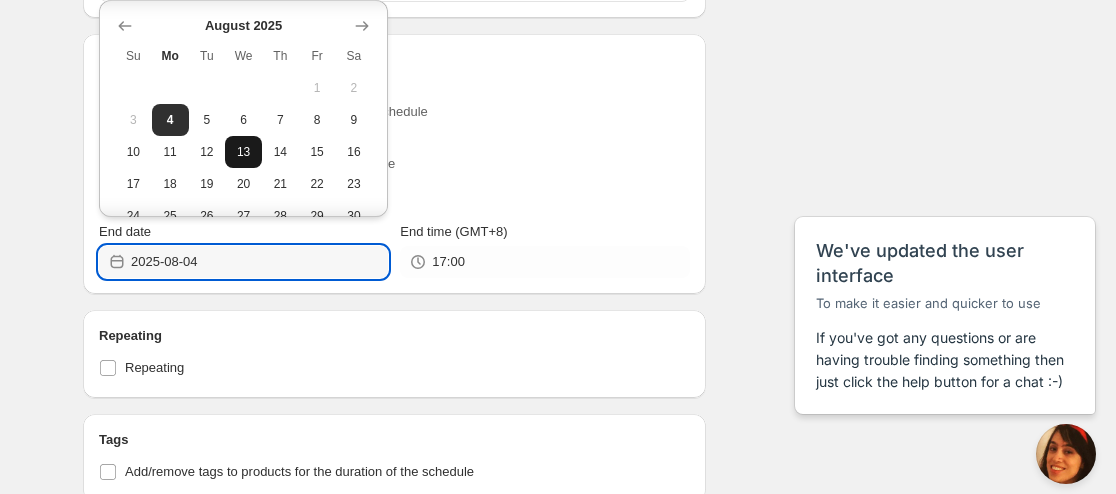 scroll, scrollTop: 63, scrollLeft: 0, axis: vertical 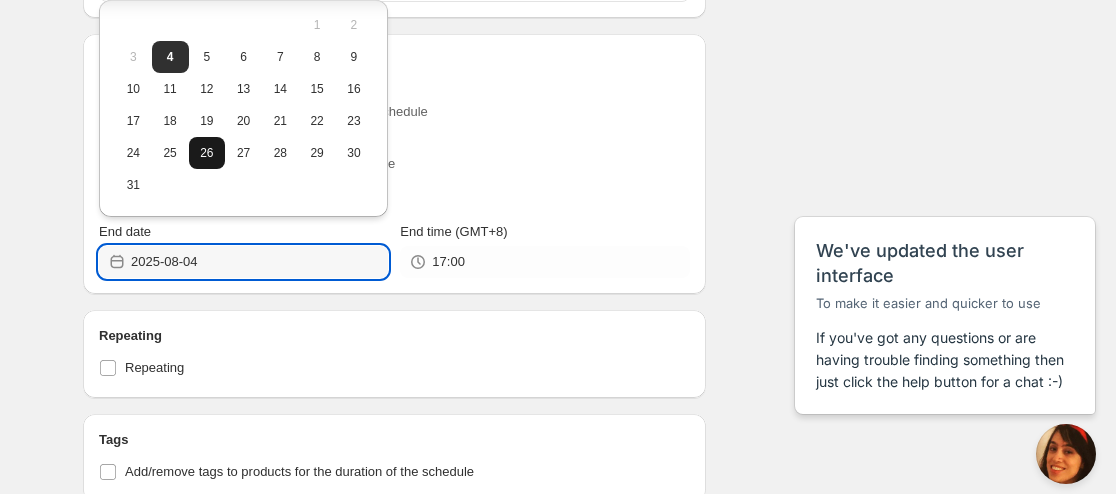 click on "26" at bounding box center [207, 153] 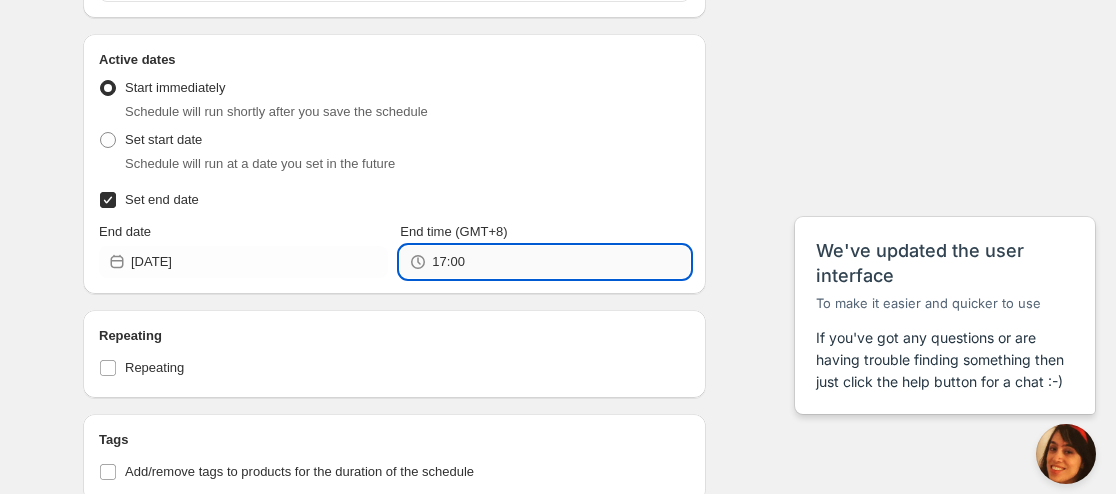 click on "17:00" at bounding box center (560, 262) 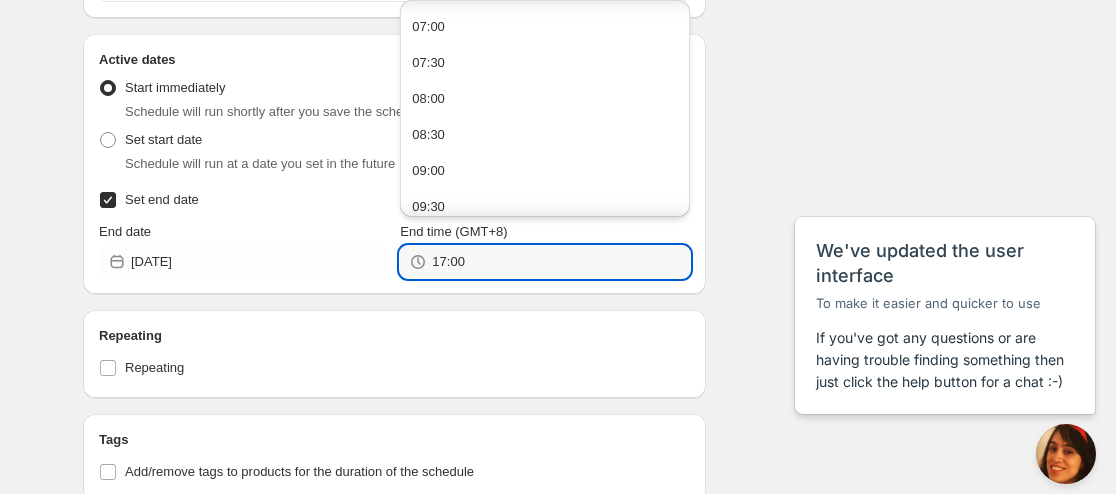 scroll, scrollTop: 500, scrollLeft: 0, axis: vertical 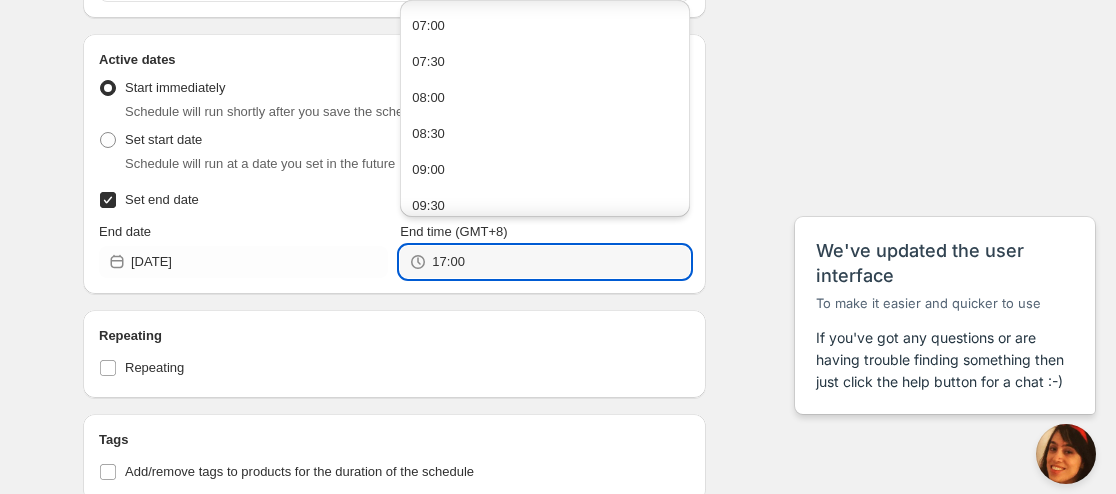 click on "09:00" at bounding box center (544, 170) 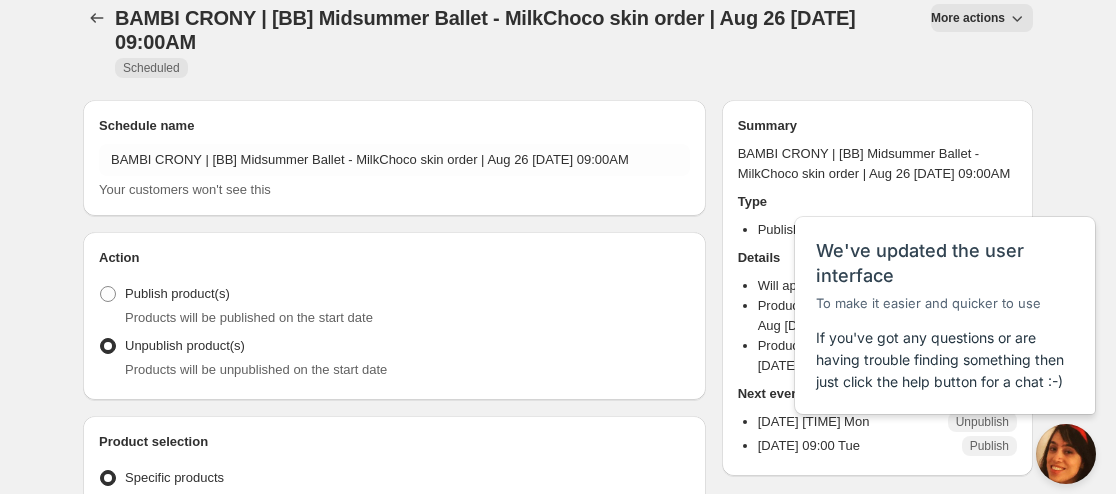 scroll, scrollTop: 720, scrollLeft: 0, axis: vertical 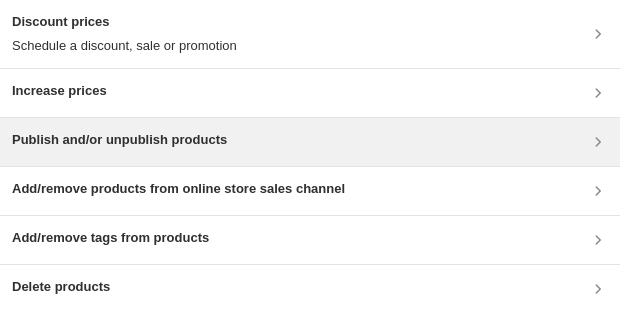 click on "Publish and/or unpublish products" at bounding box center (119, 142) 